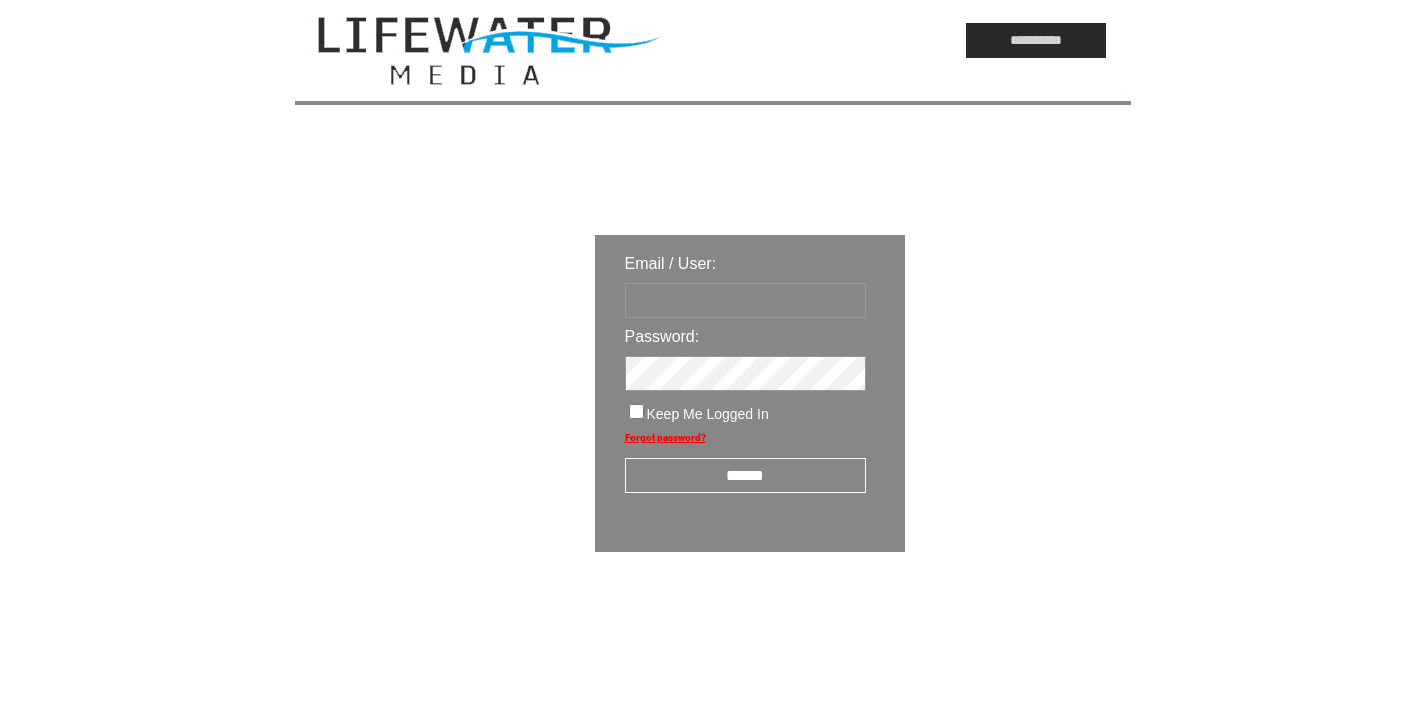 scroll, scrollTop: 0, scrollLeft: 0, axis: both 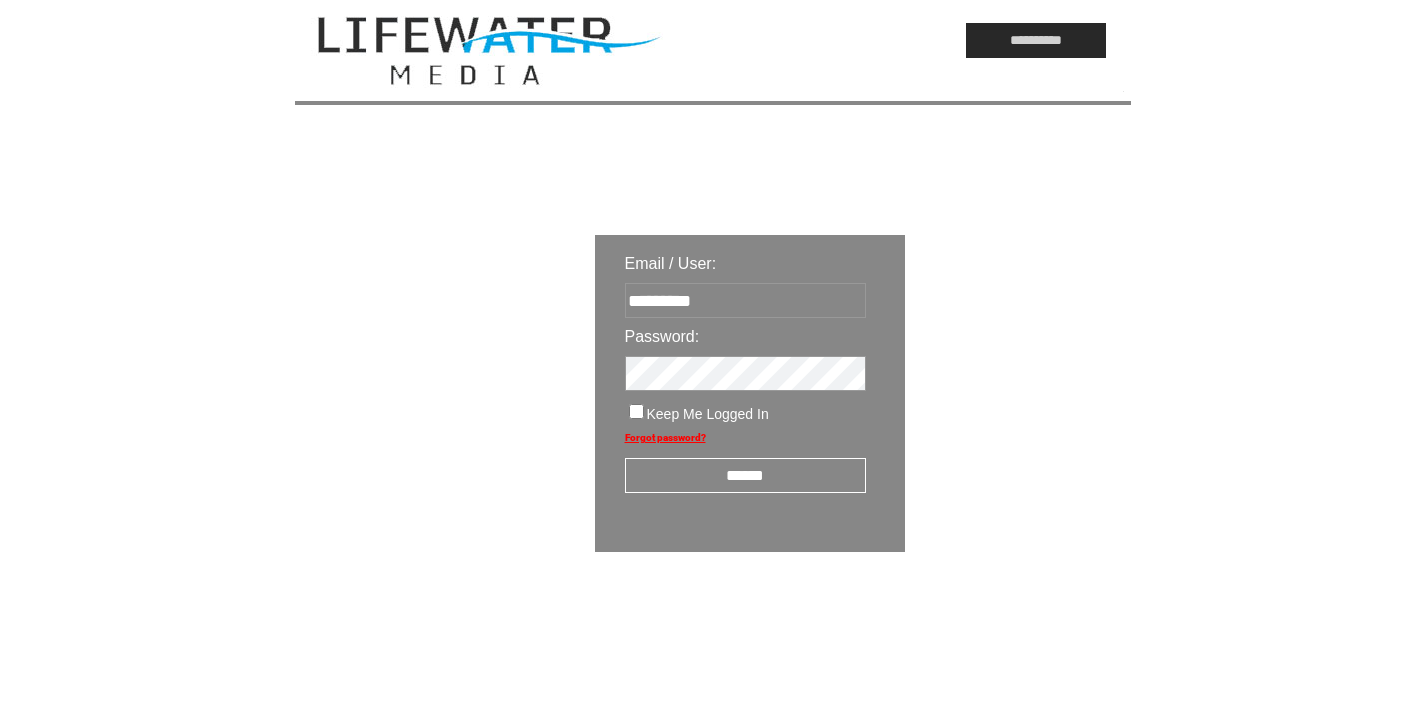 click on "******" at bounding box center (745, 475) 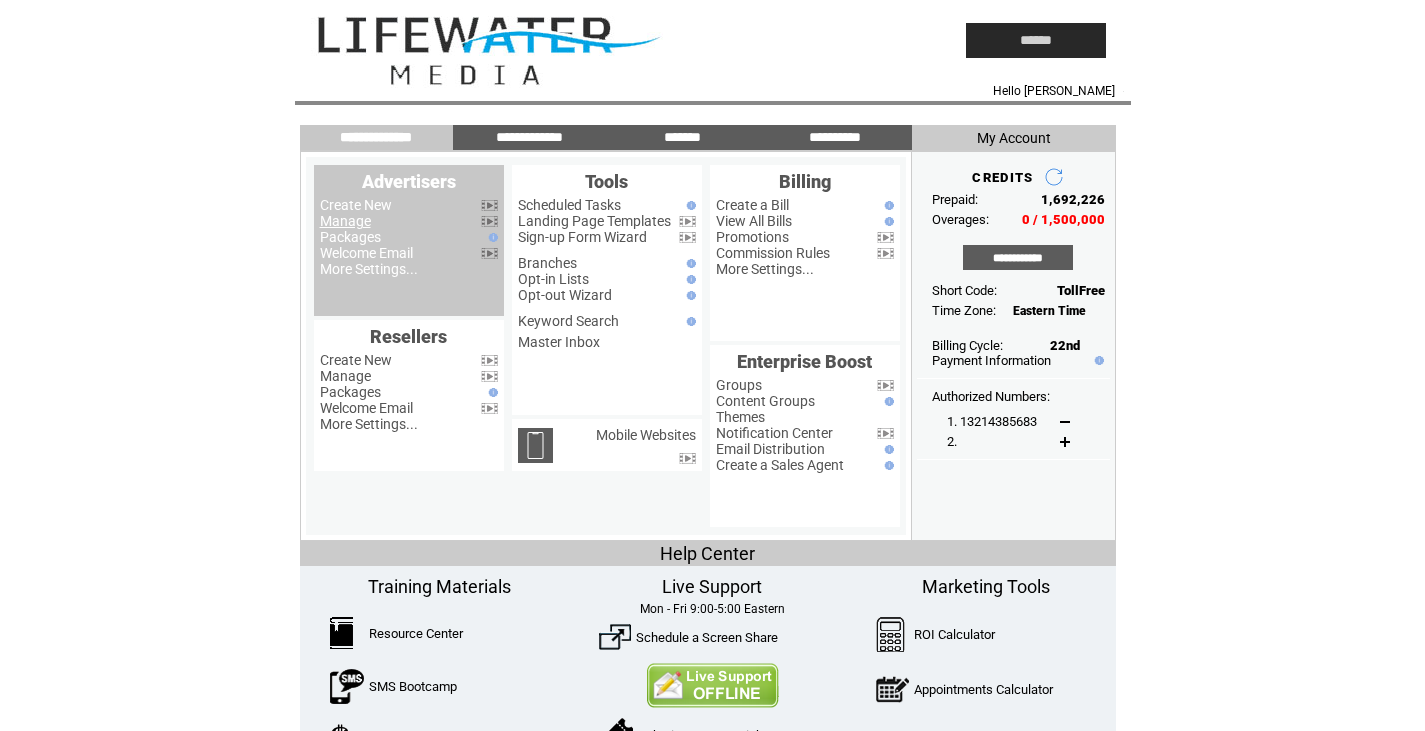 scroll, scrollTop: 0, scrollLeft: 0, axis: both 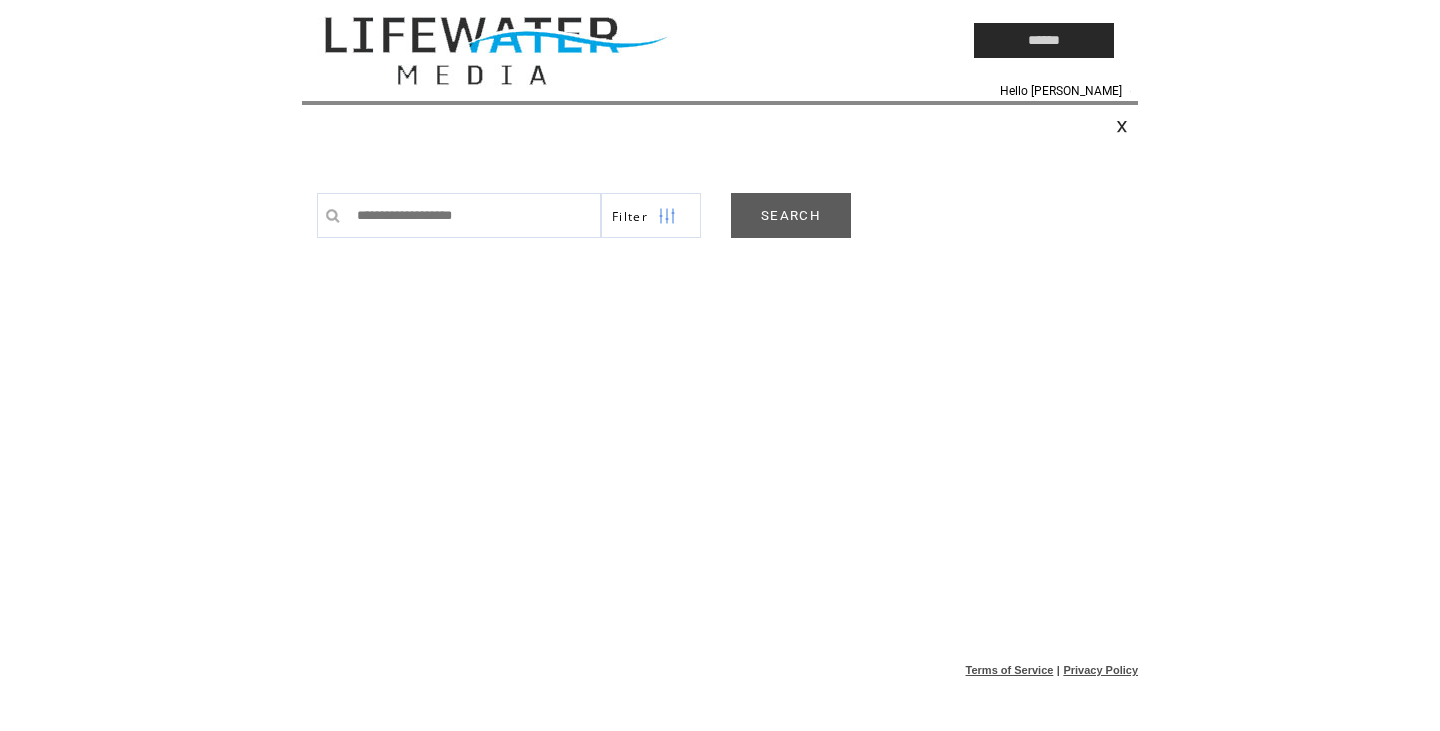 click on "SEARCH" at bounding box center [791, 215] 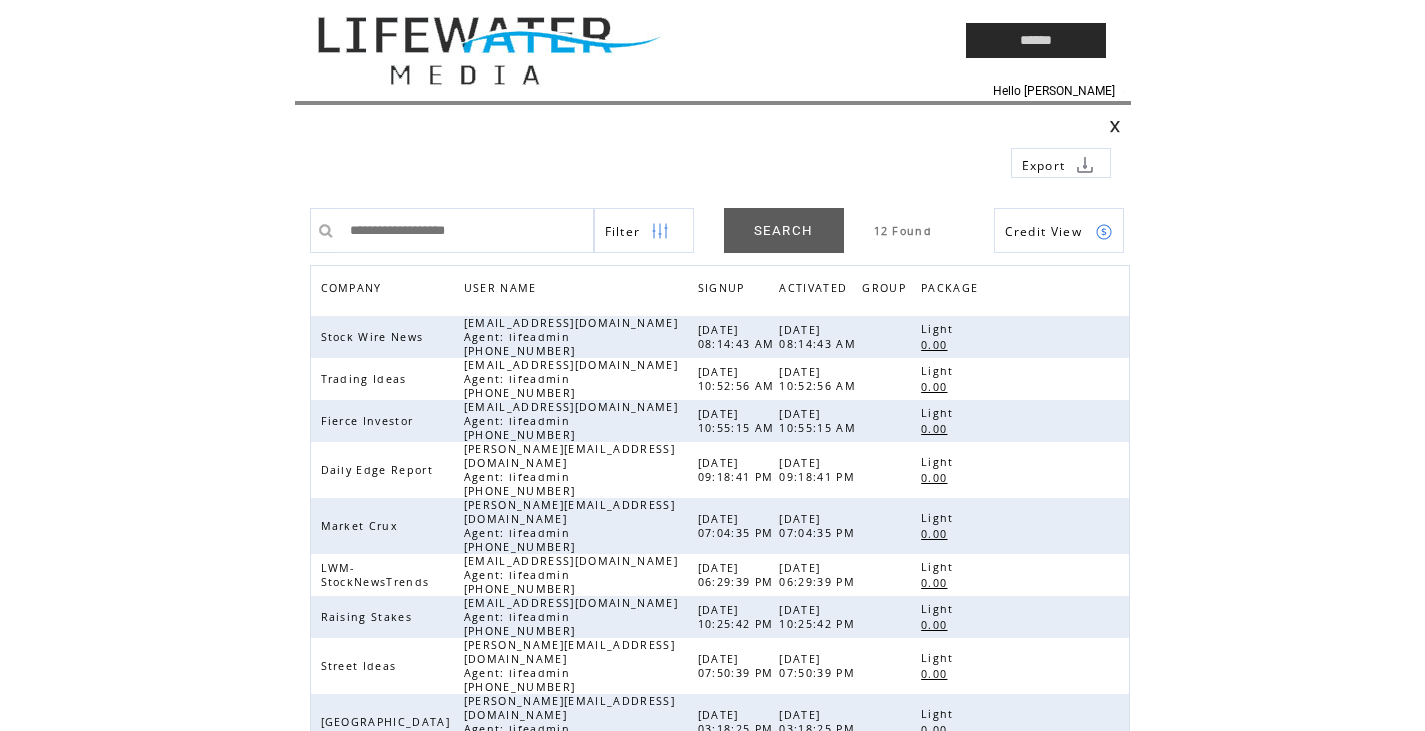 scroll, scrollTop: 0, scrollLeft: 0, axis: both 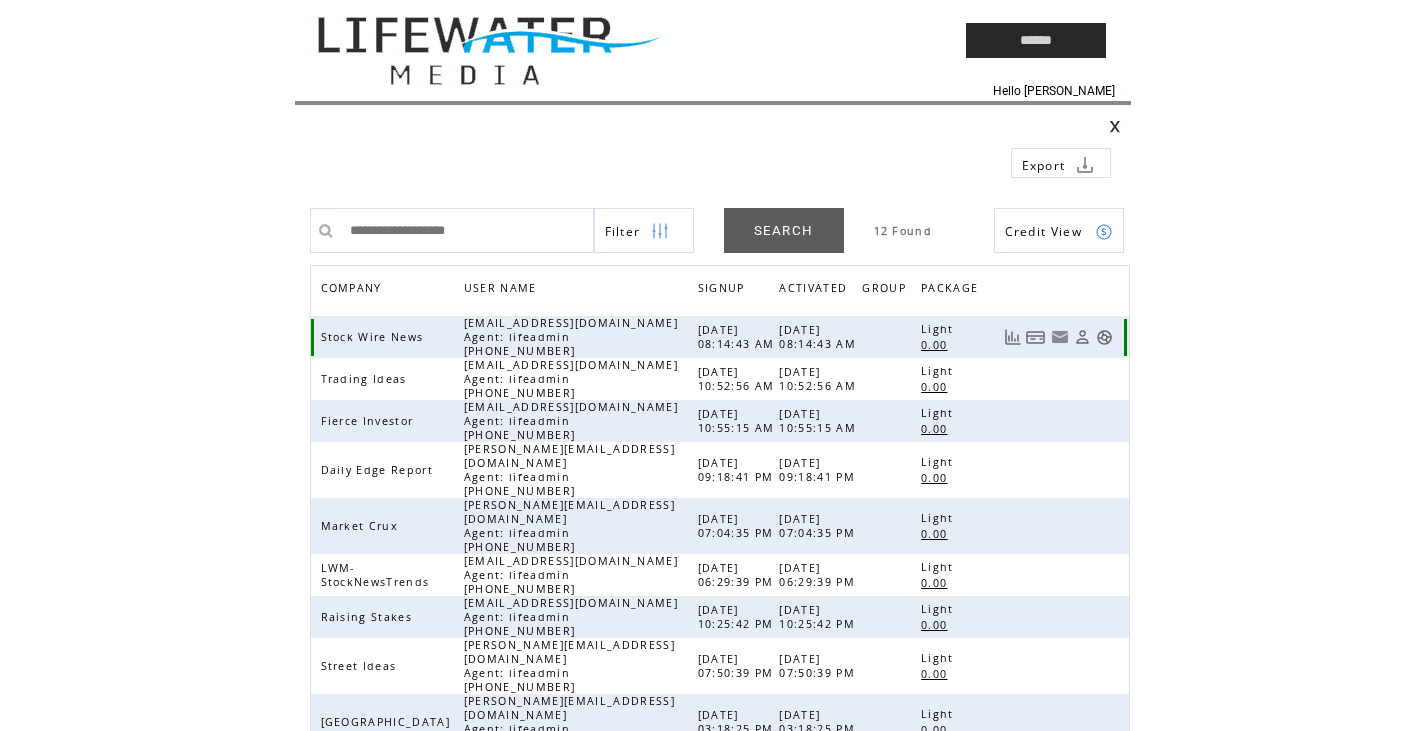 click at bounding box center [1104, 337] 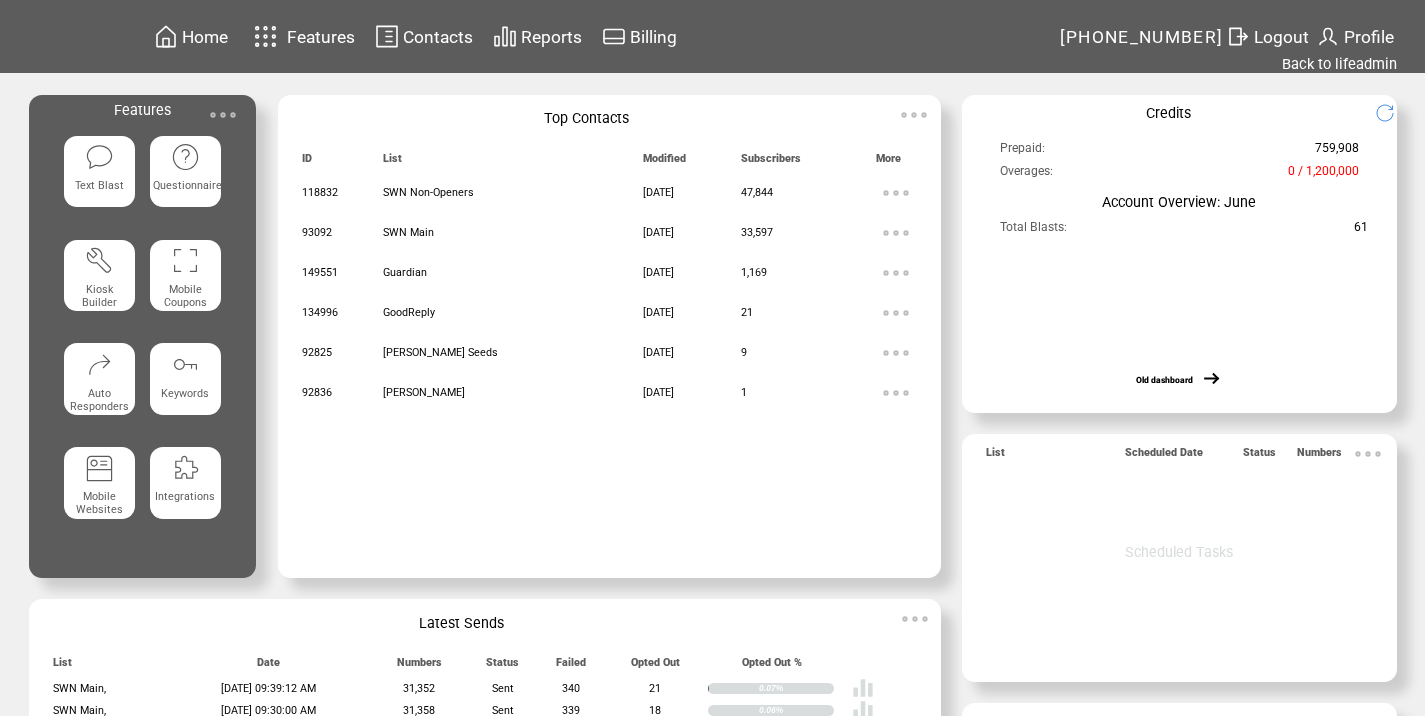 scroll, scrollTop: 0, scrollLeft: 0, axis: both 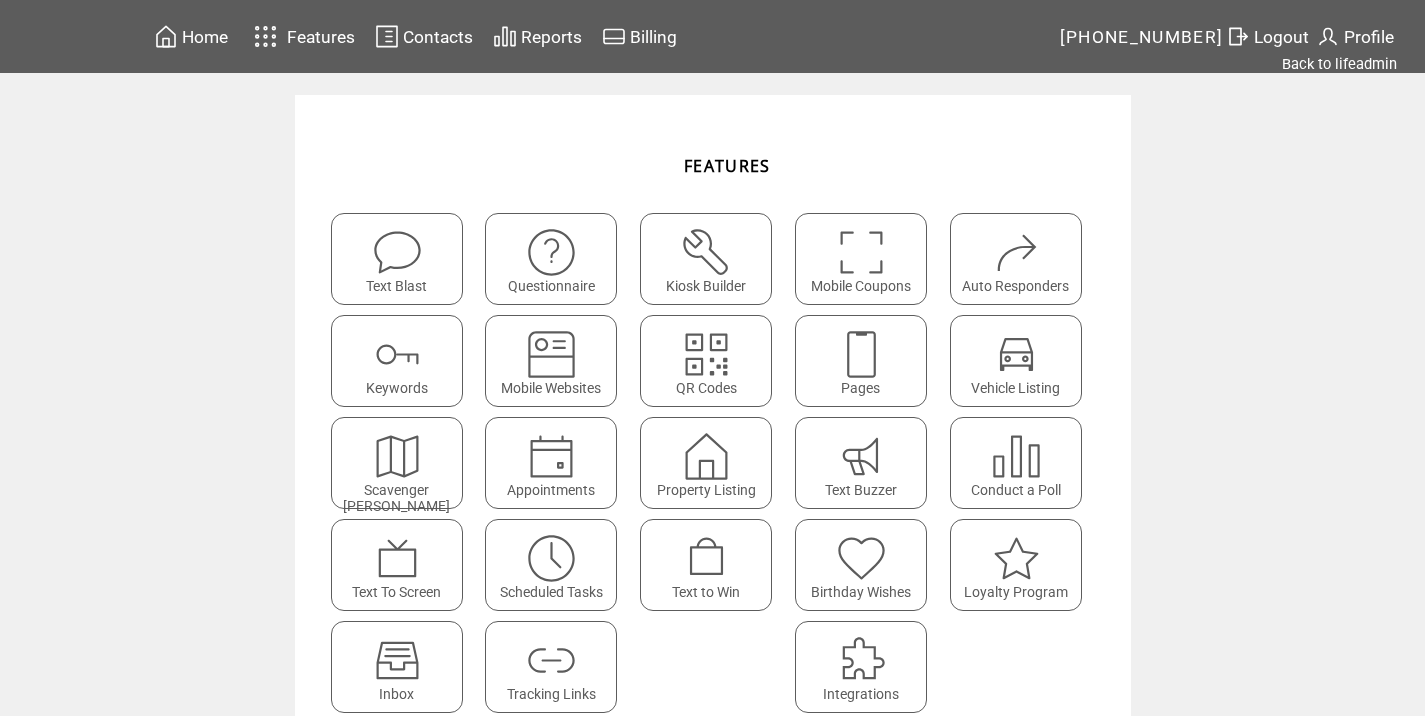 click at bounding box center [551, 660] 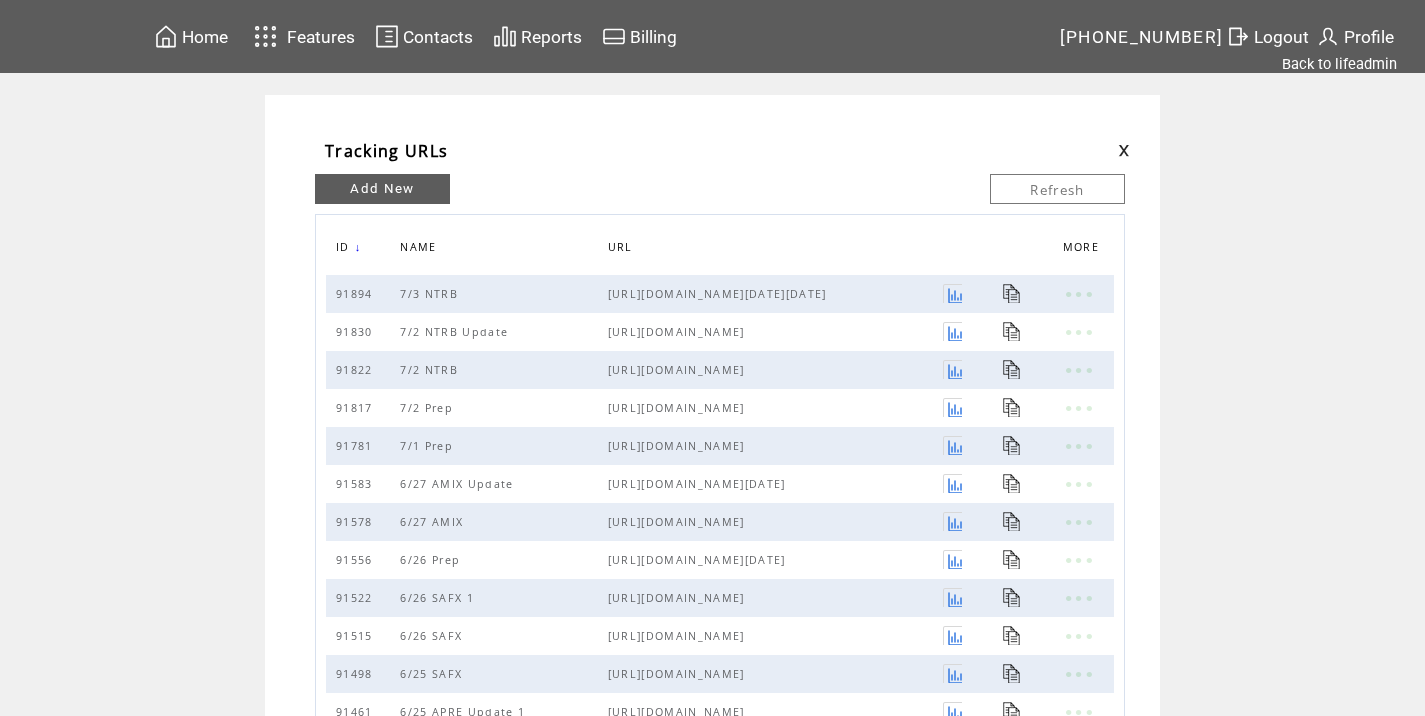scroll, scrollTop: 0, scrollLeft: 0, axis: both 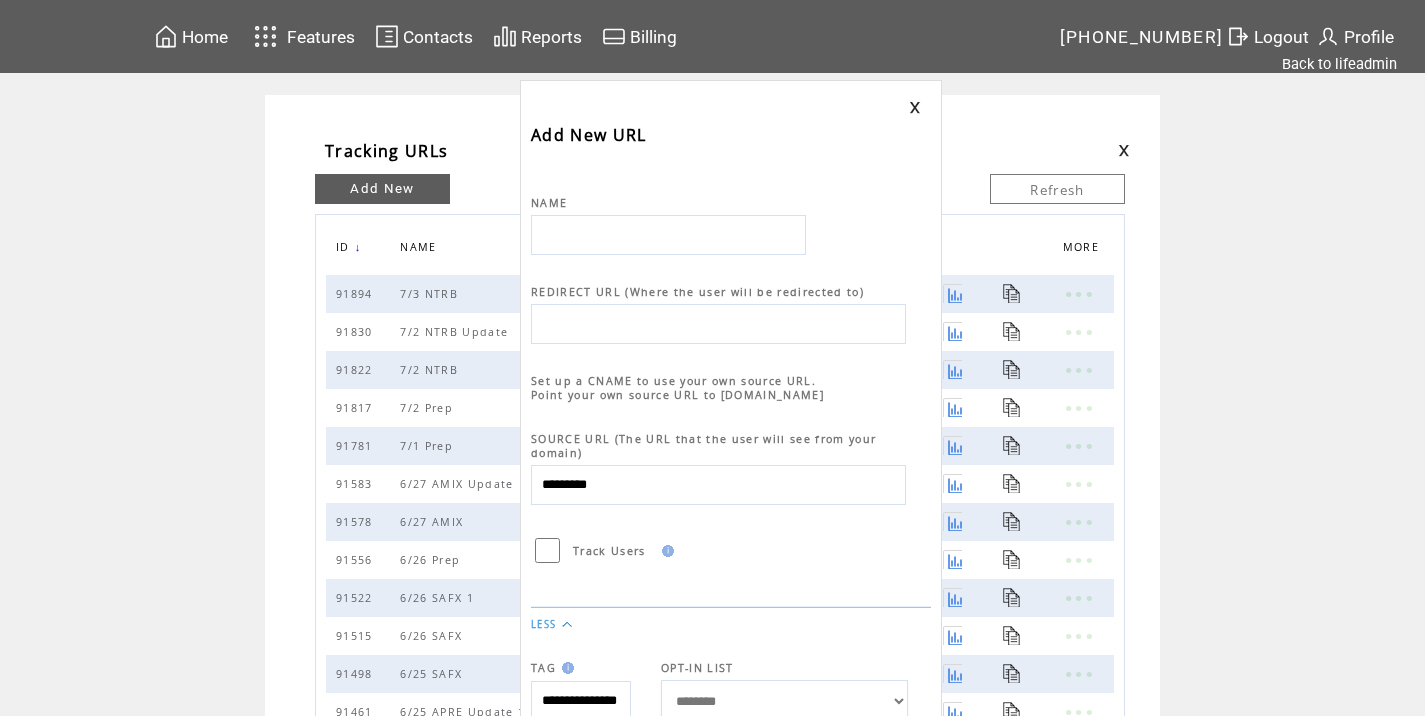 click at bounding box center [668, 235] 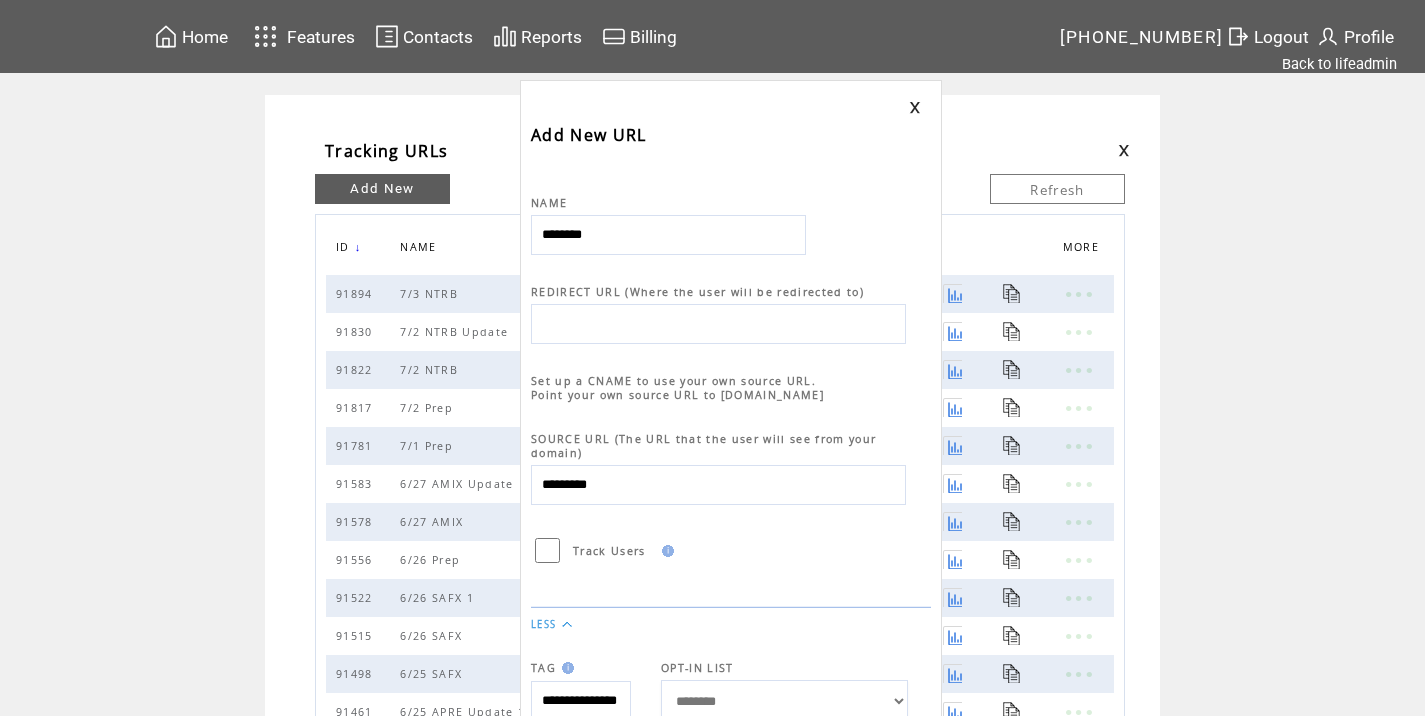 type on "********" 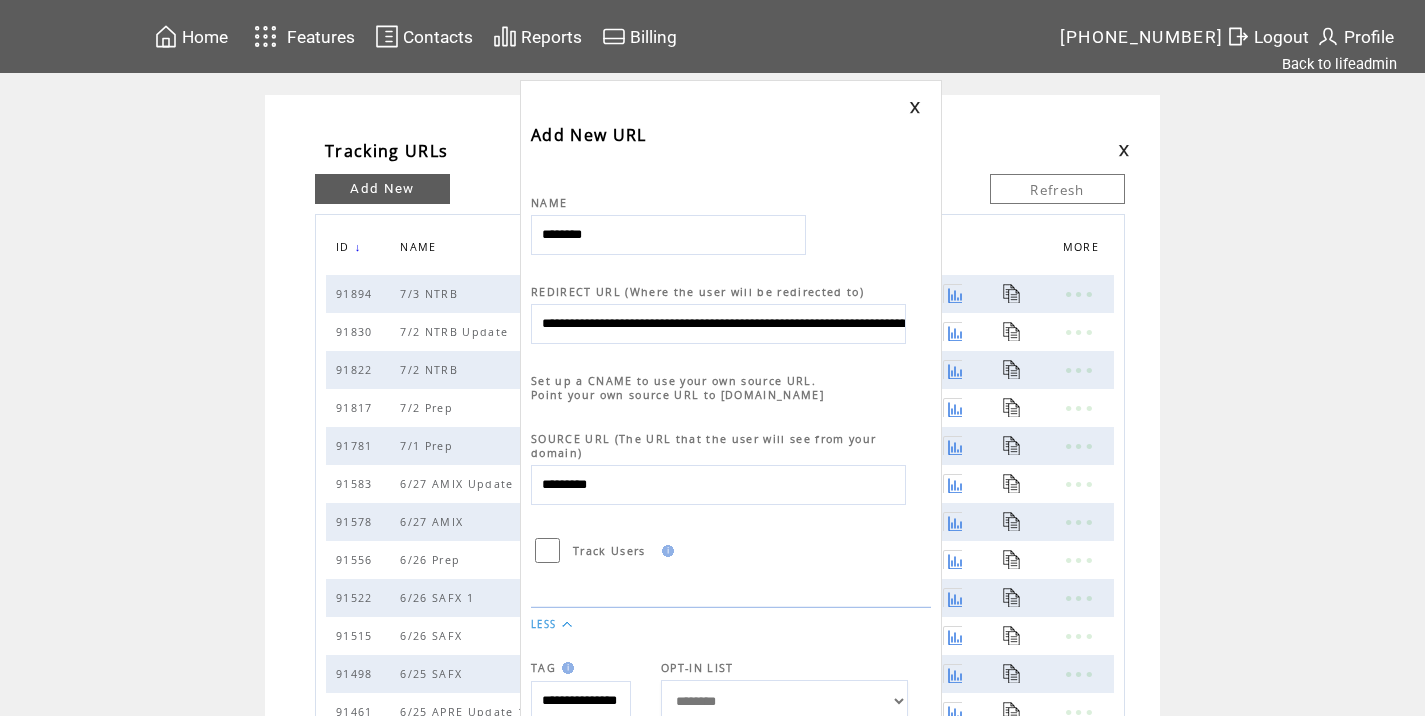 scroll, scrollTop: 0, scrollLeft: 877, axis: horizontal 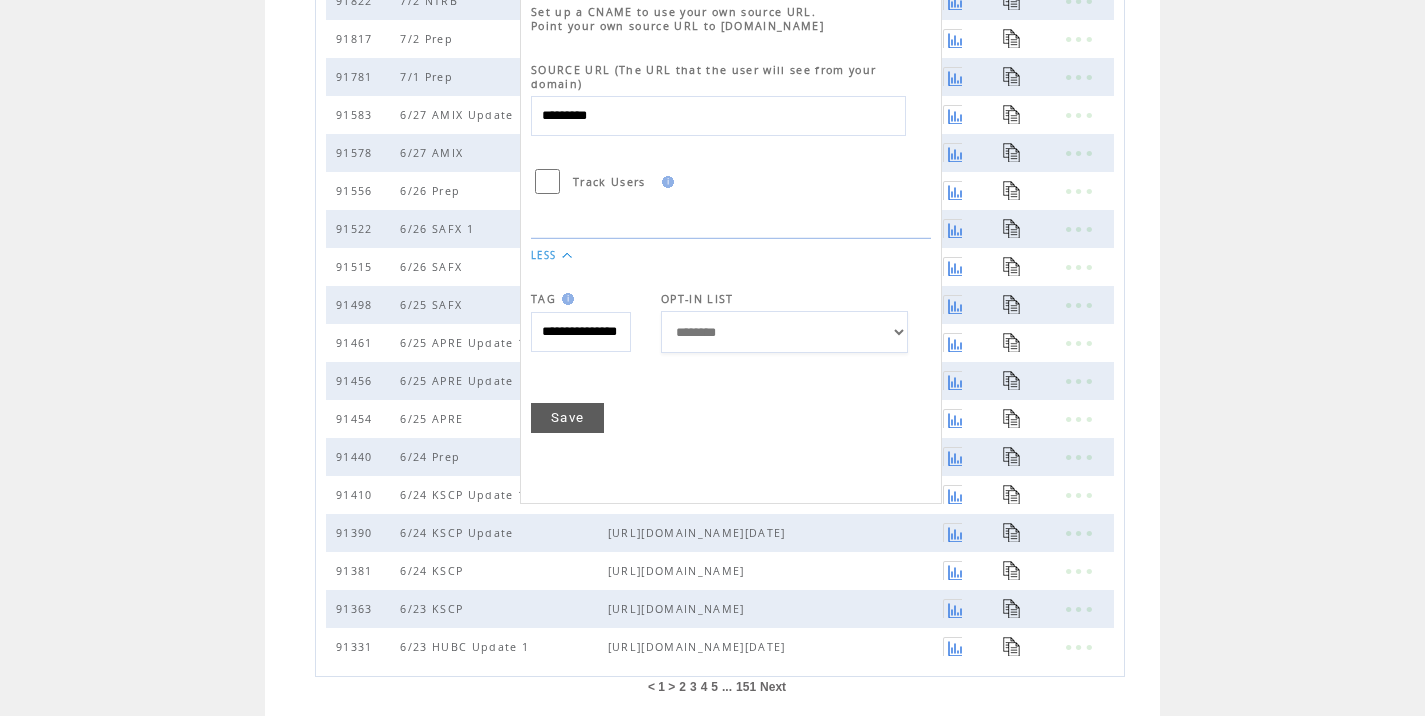 type on "**********" 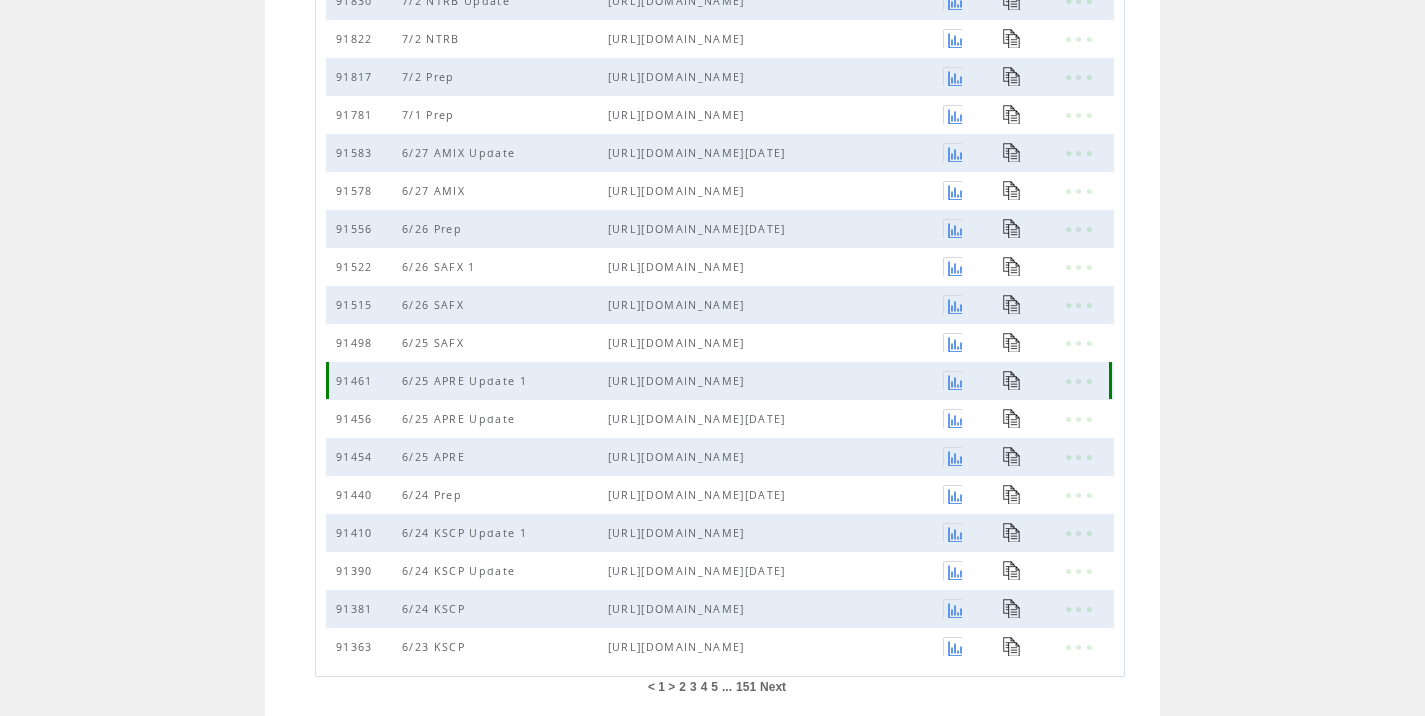 scroll, scrollTop: 0, scrollLeft: 0, axis: both 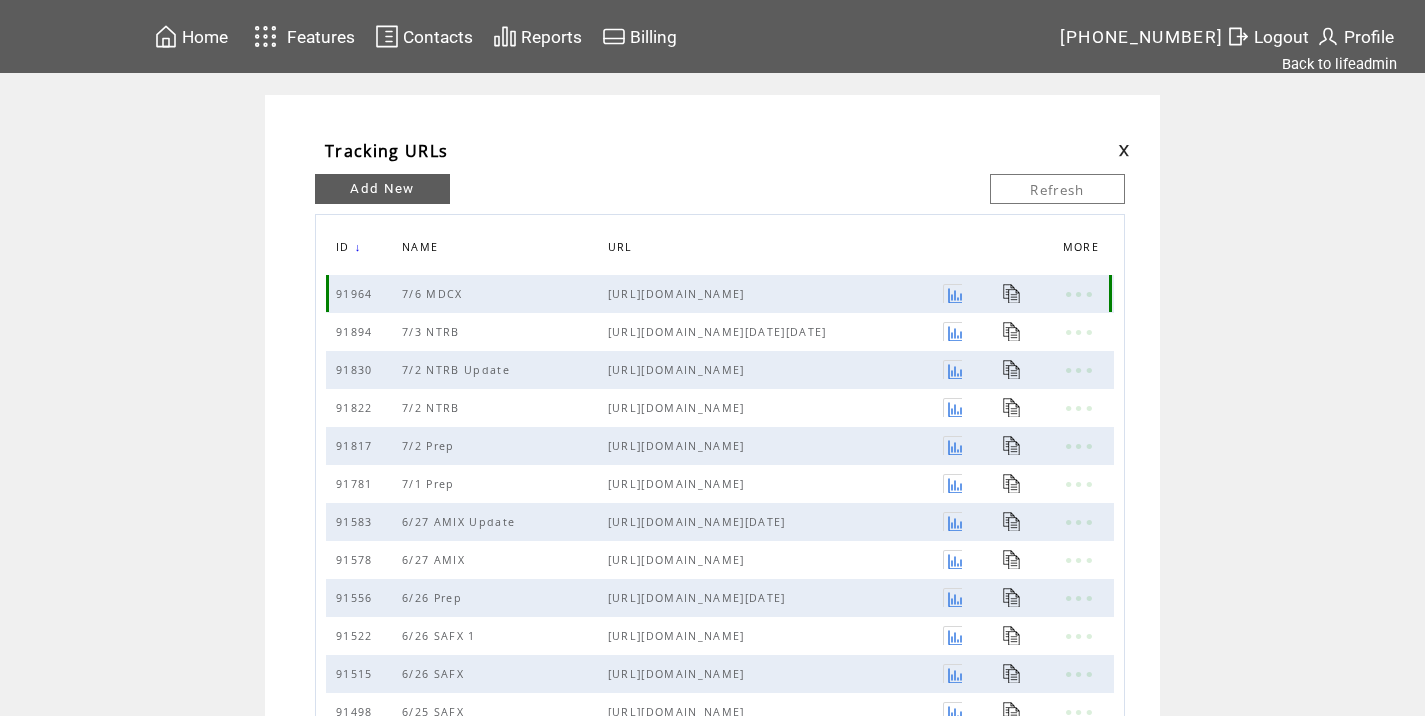 click at bounding box center [1012, 293] 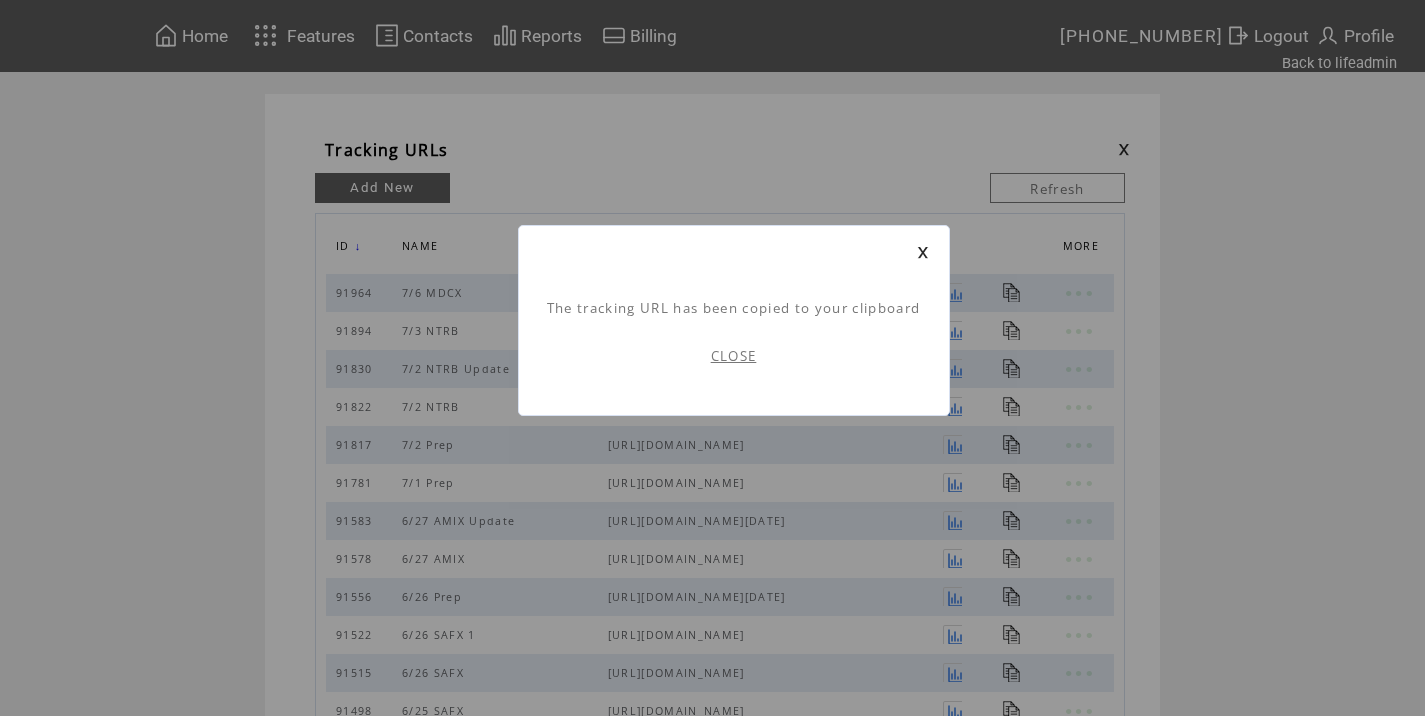 click on "CLOSE" at bounding box center (734, 356) 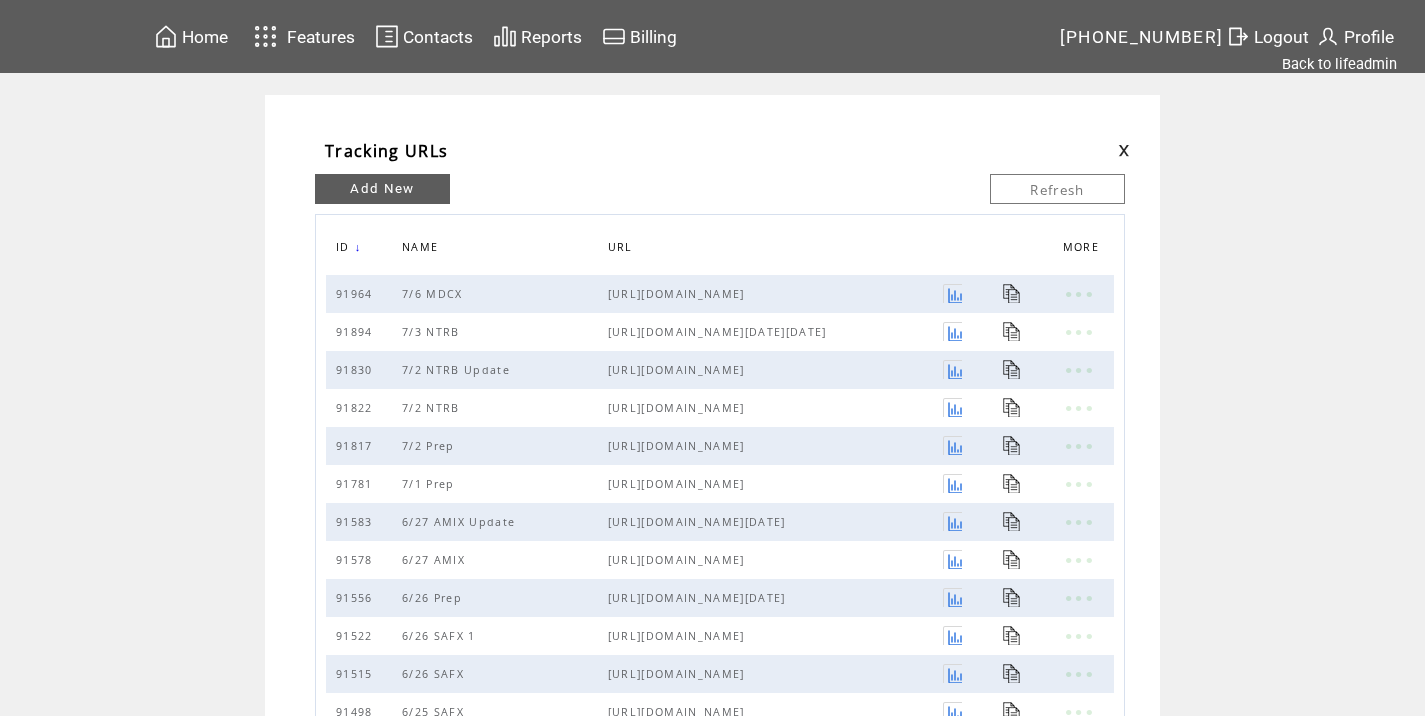 click at bounding box center (1124, 150) 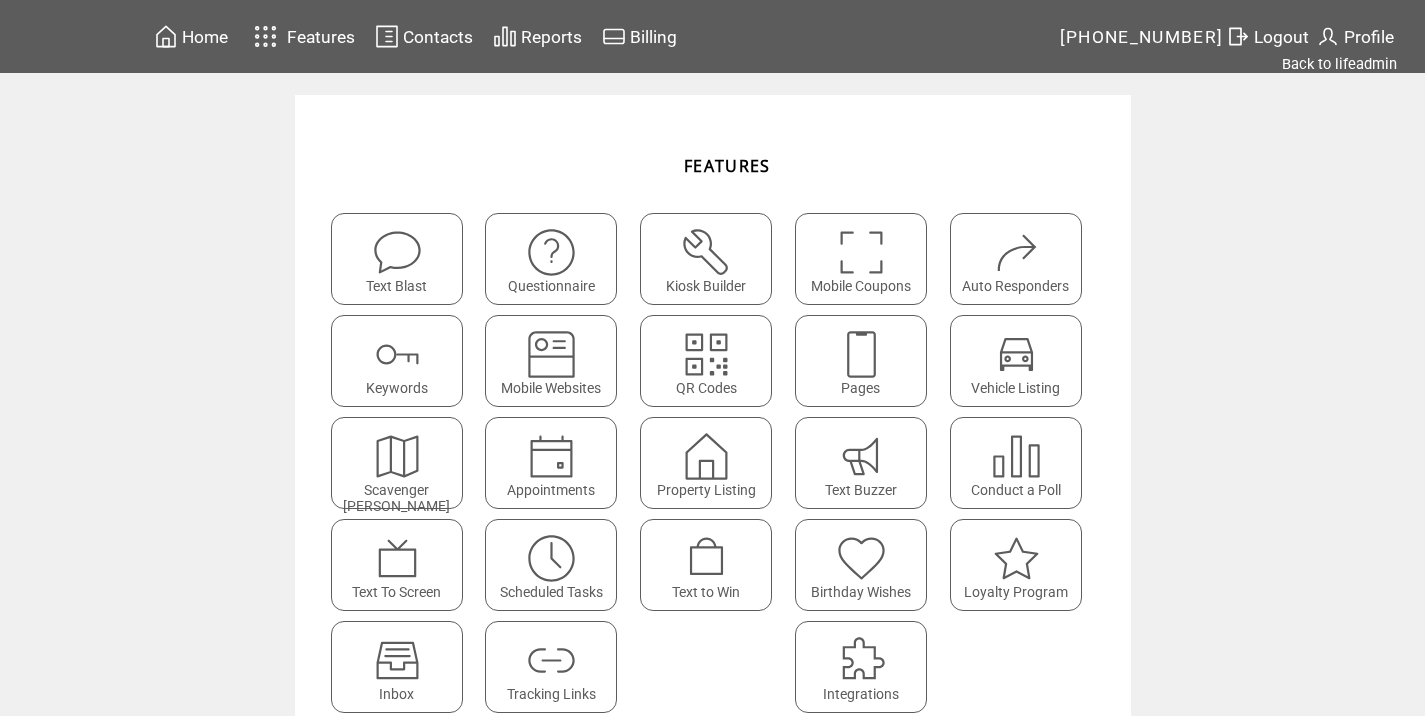 scroll, scrollTop: 0, scrollLeft: 0, axis: both 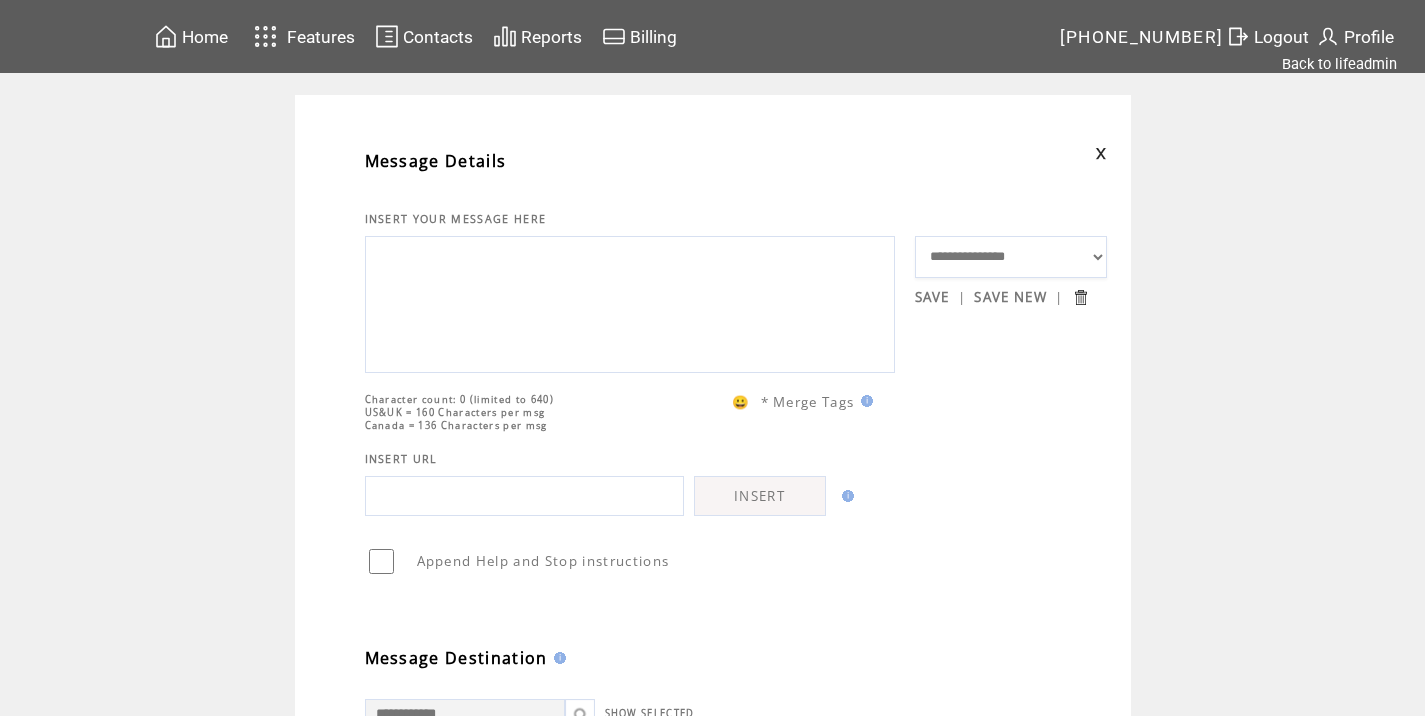 click at bounding box center (630, 302) 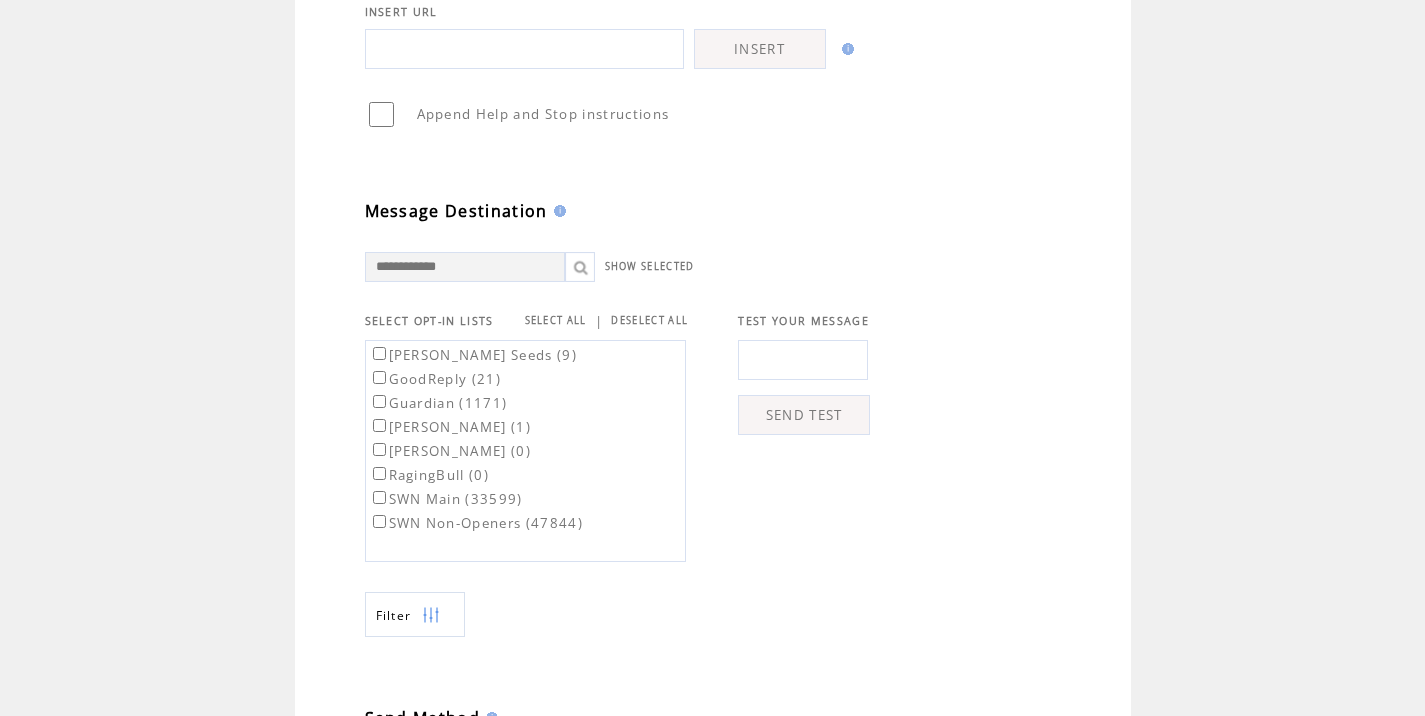scroll, scrollTop: 451, scrollLeft: 0, axis: vertical 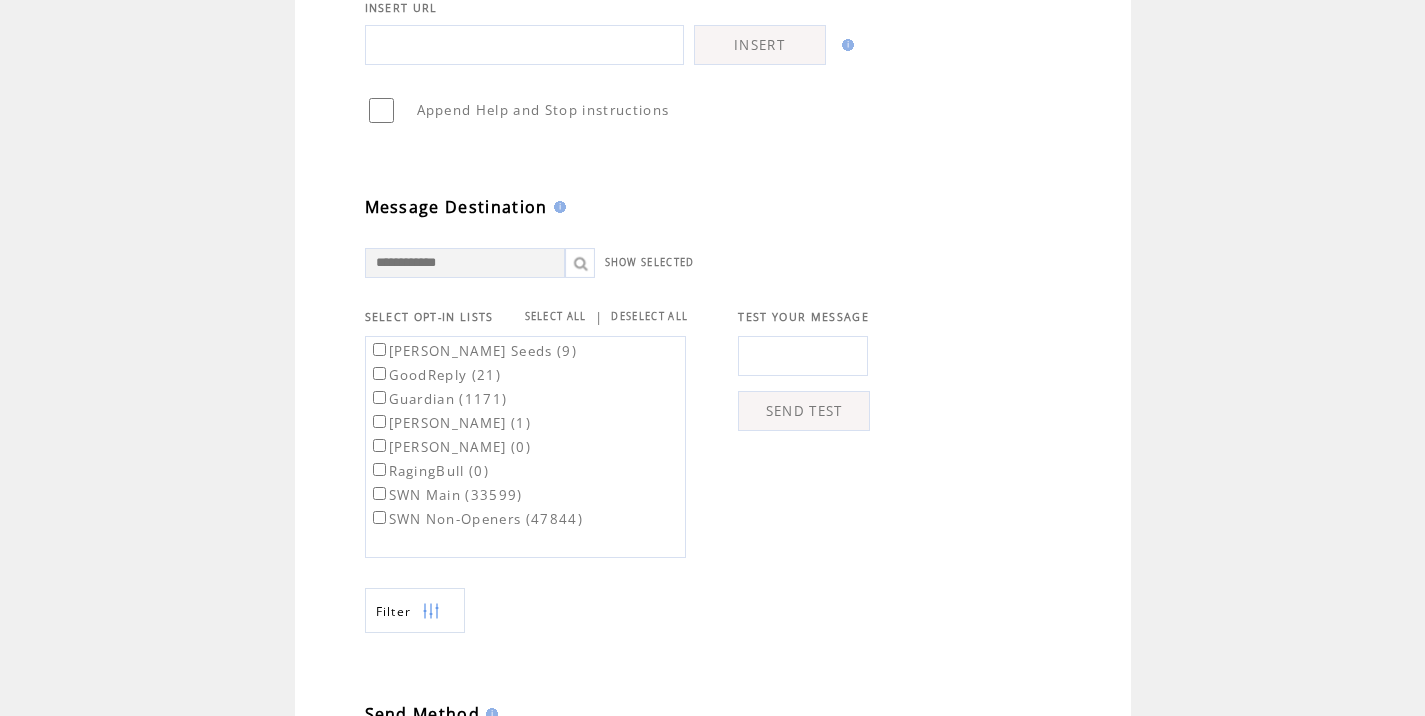 type on "**********" 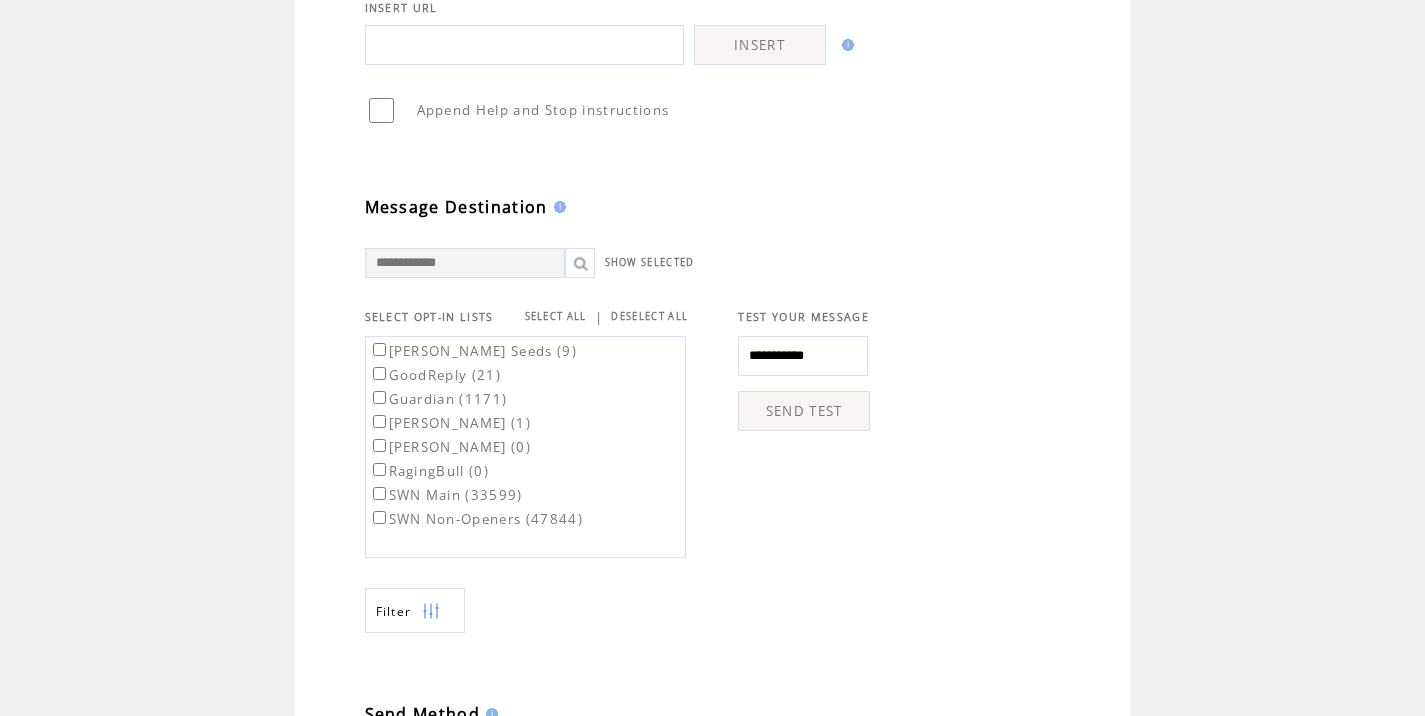 click on "SEND TEST" at bounding box center [804, 411] 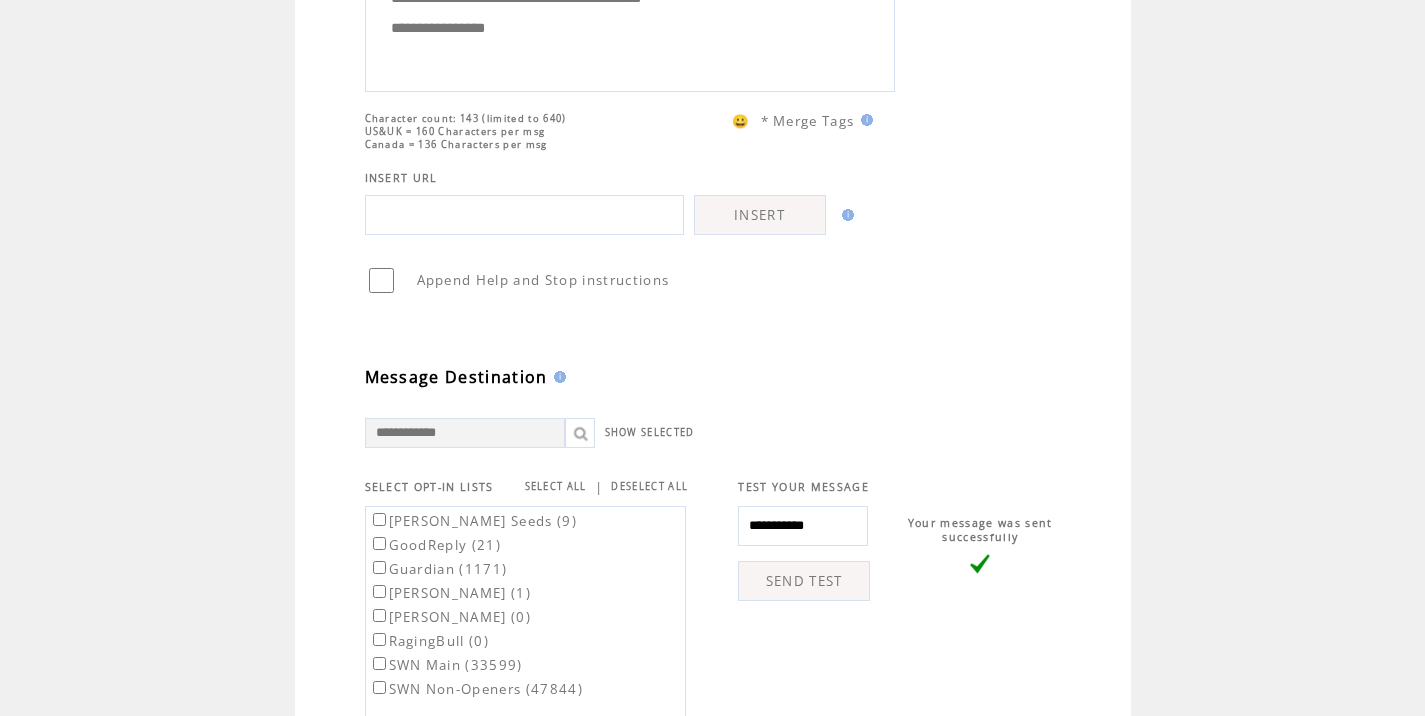 scroll, scrollTop: 0, scrollLeft: 0, axis: both 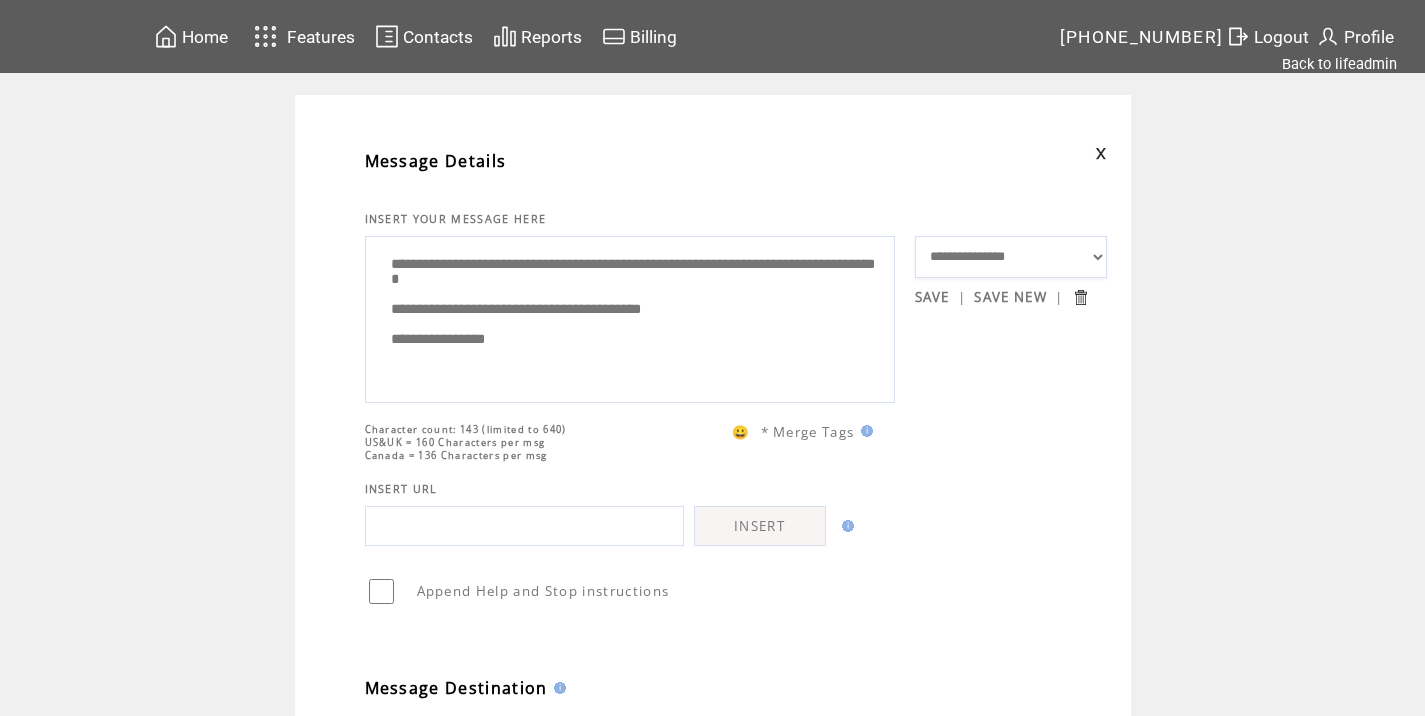 click on "**********" at bounding box center (630, 317) 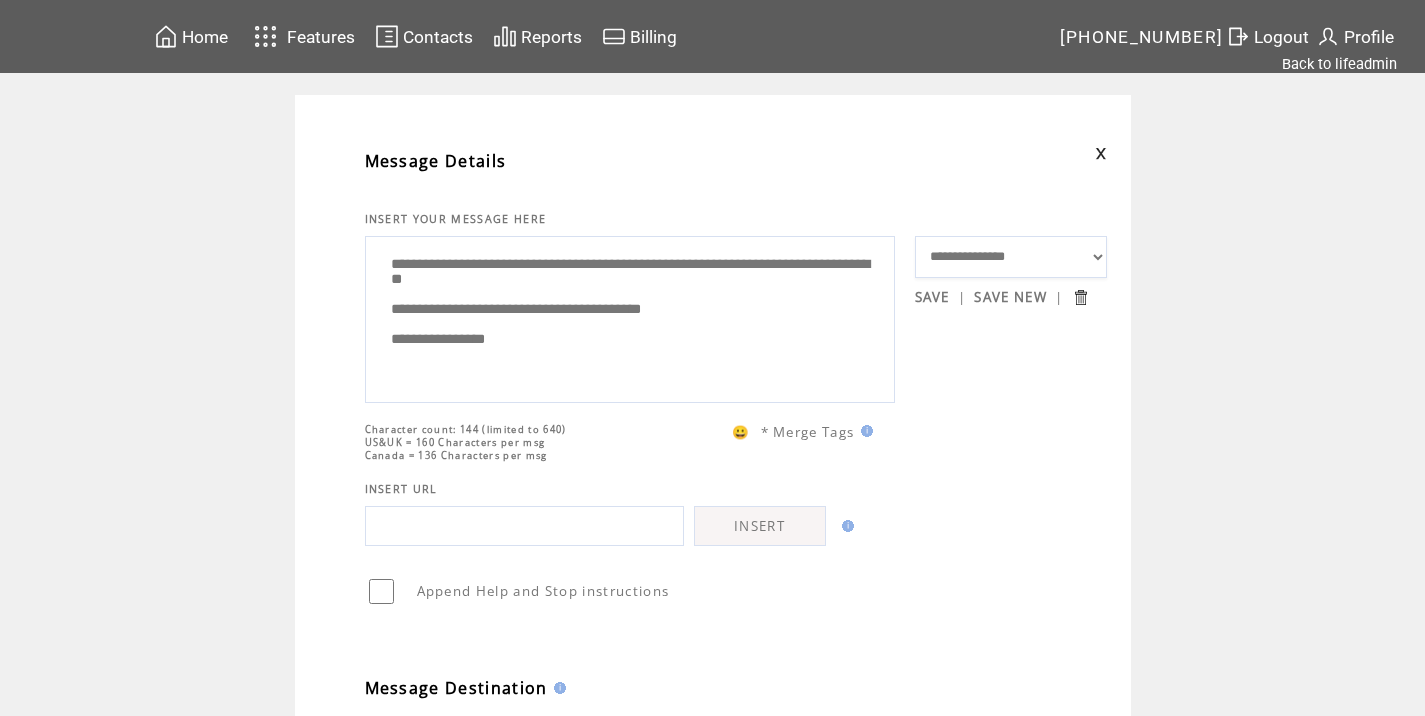 type on "**********" 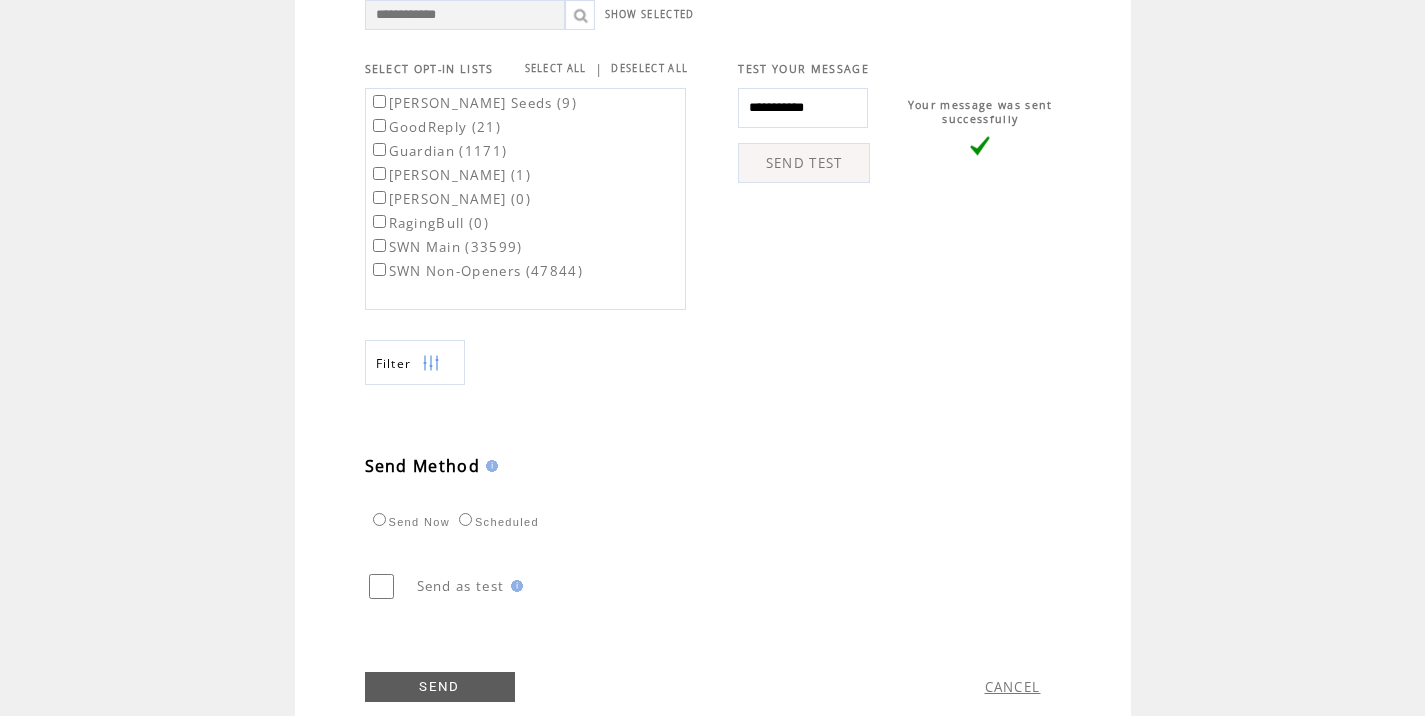 scroll, scrollTop: 730, scrollLeft: 0, axis: vertical 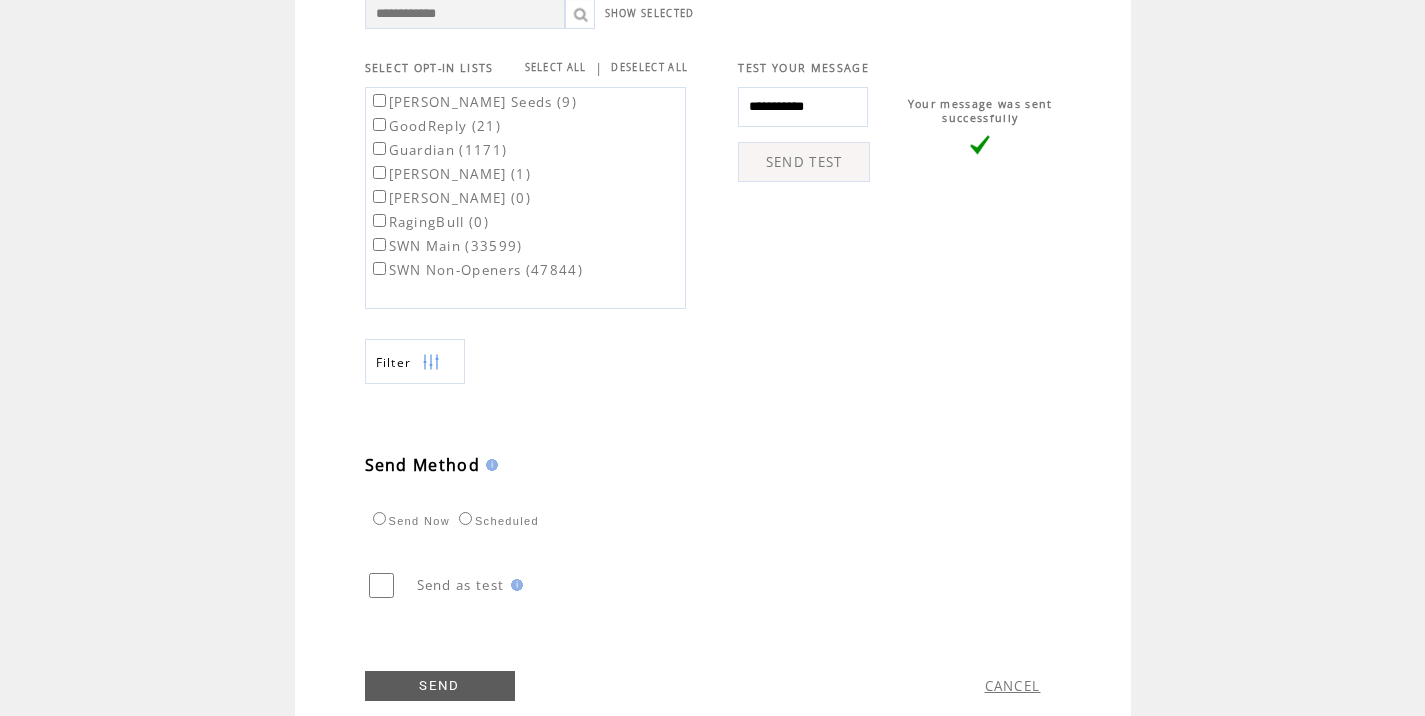 click on "SWN Main (33599)" at bounding box center [446, 246] 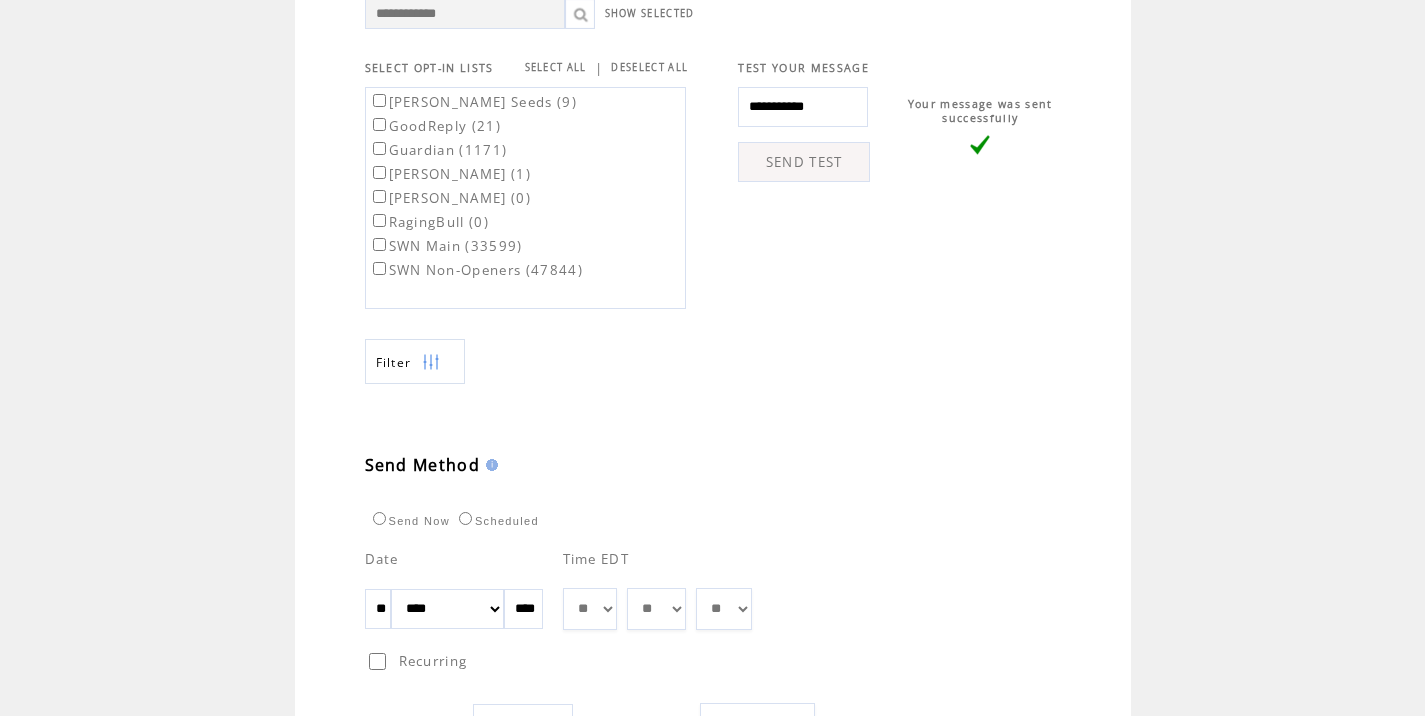 click on "** 	 ** 	 ** 	 ** 	 ** 	 ** 	 ** 	 ** 	 ** 	 ** 	 ** 	 ** 	 **" at bounding box center (590, 609) 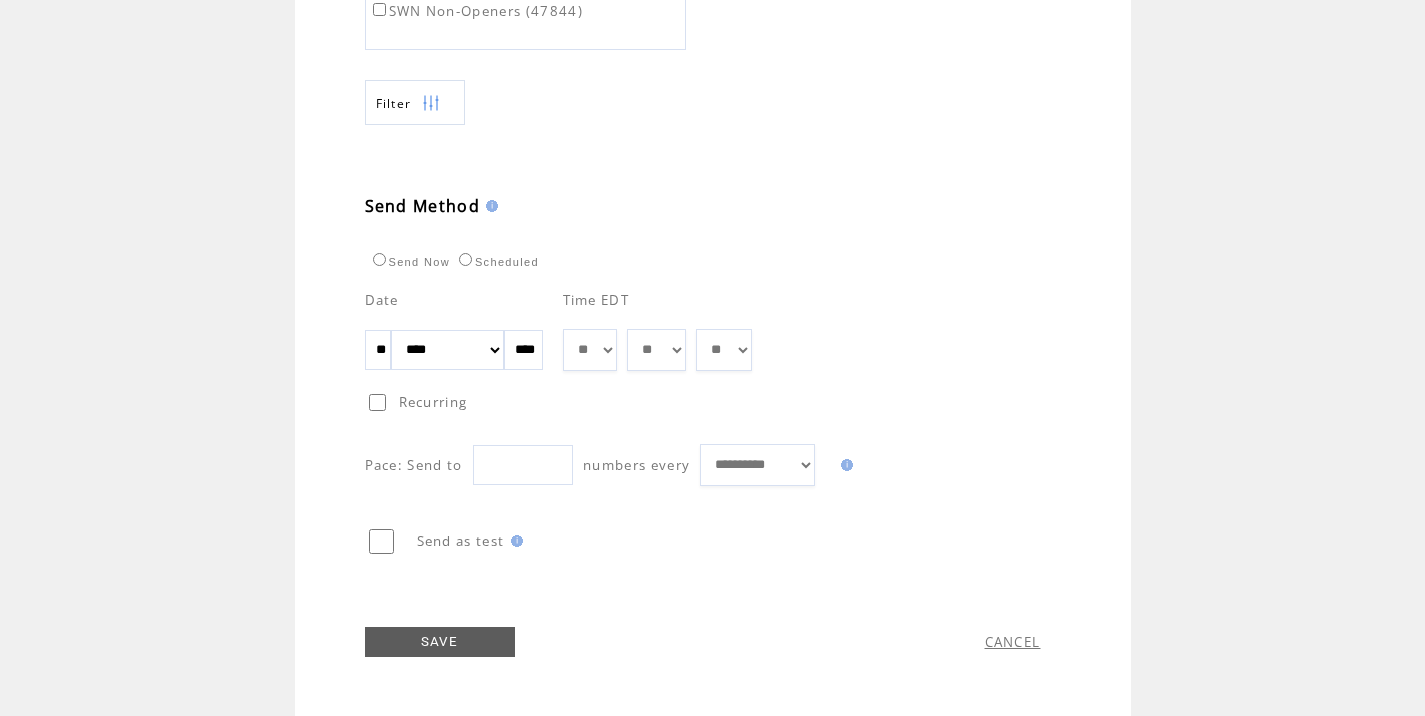 click on "SAVE" at bounding box center [440, 642] 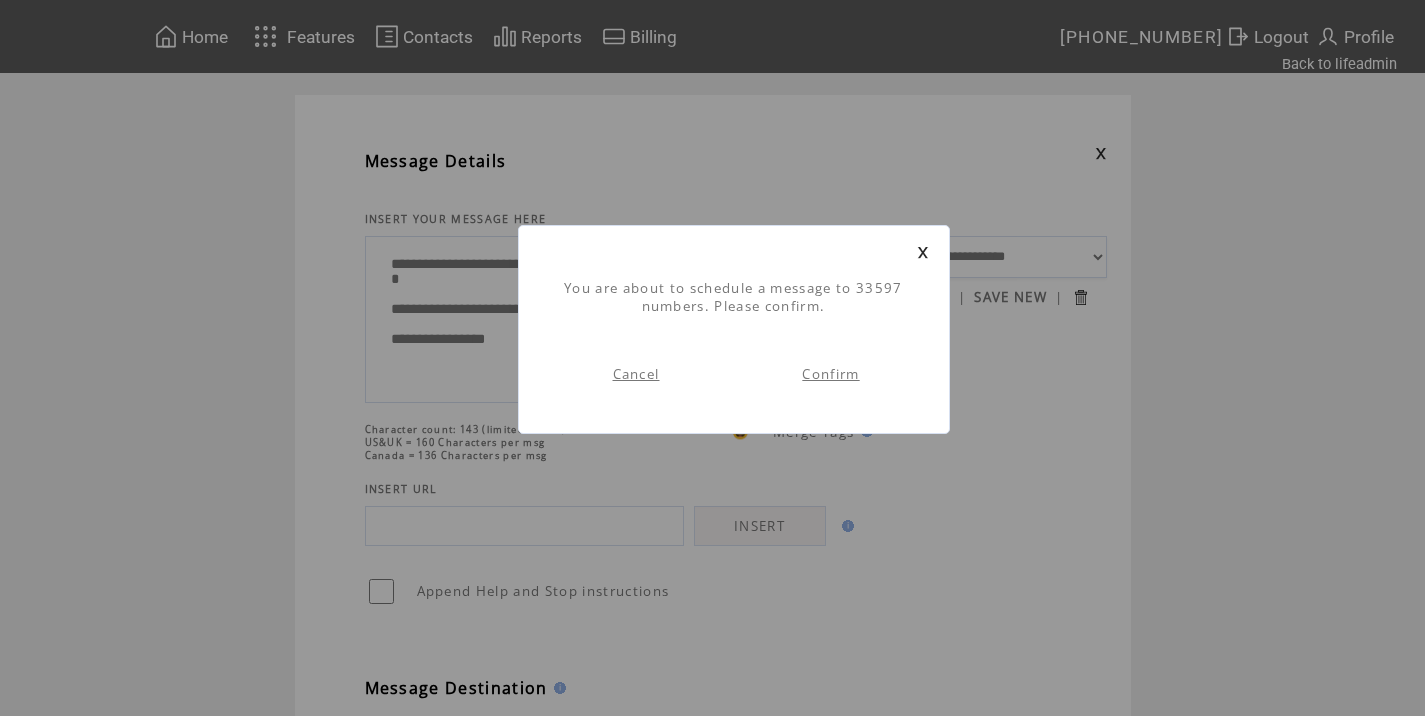 scroll, scrollTop: 1, scrollLeft: 0, axis: vertical 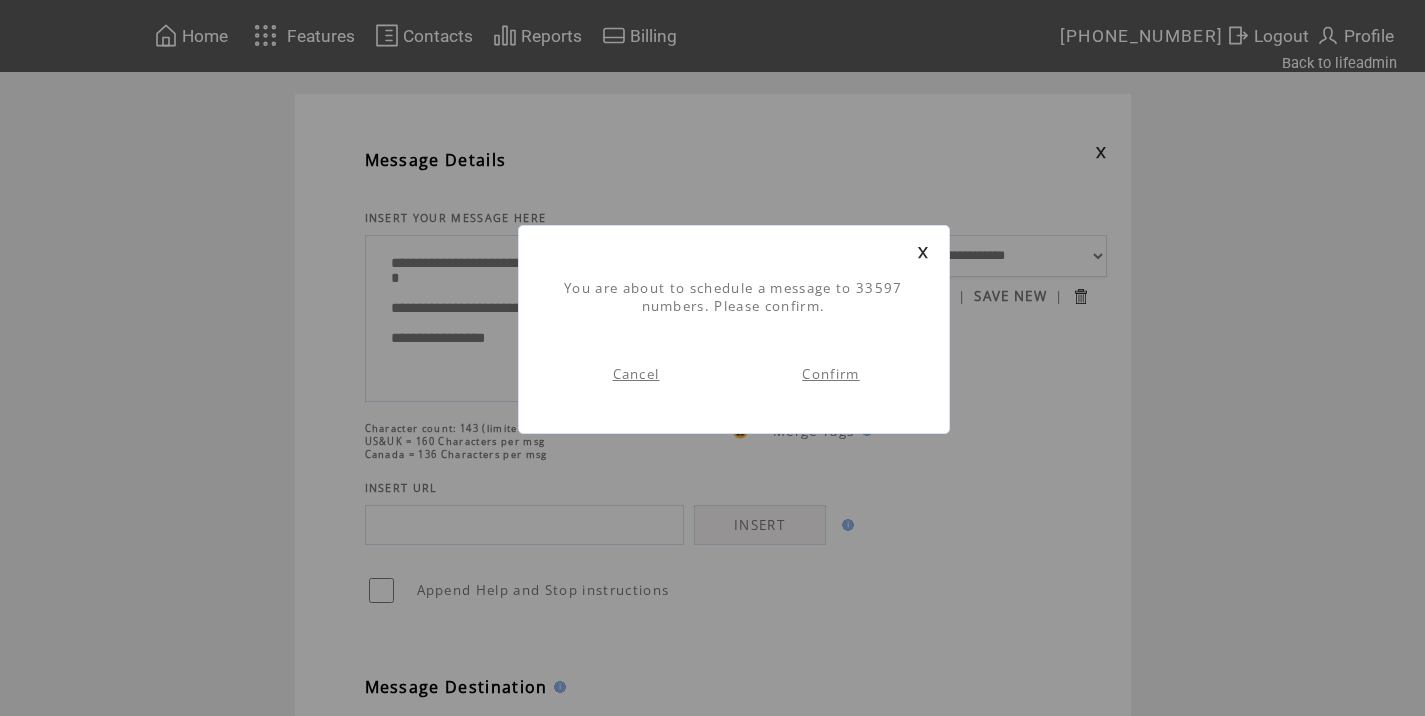 click on "Confirm" at bounding box center (830, 374) 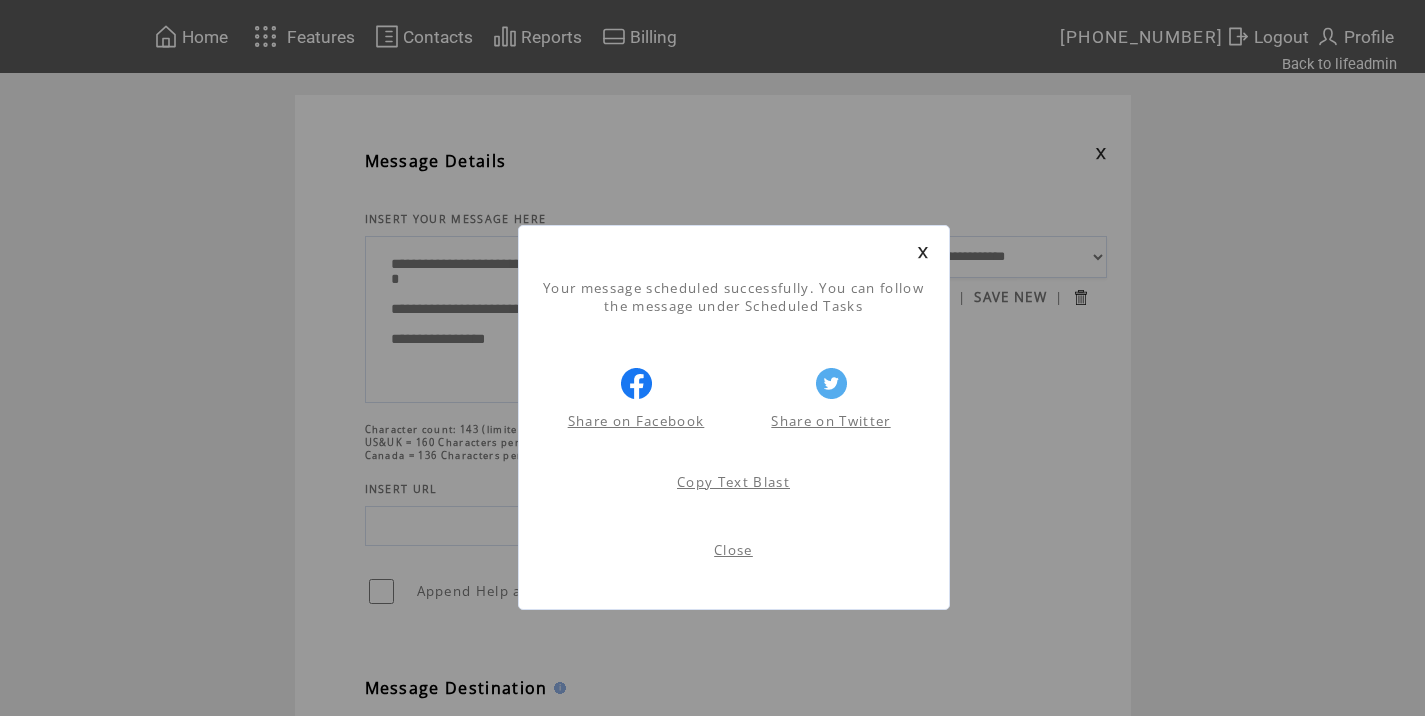 scroll, scrollTop: 1, scrollLeft: 0, axis: vertical 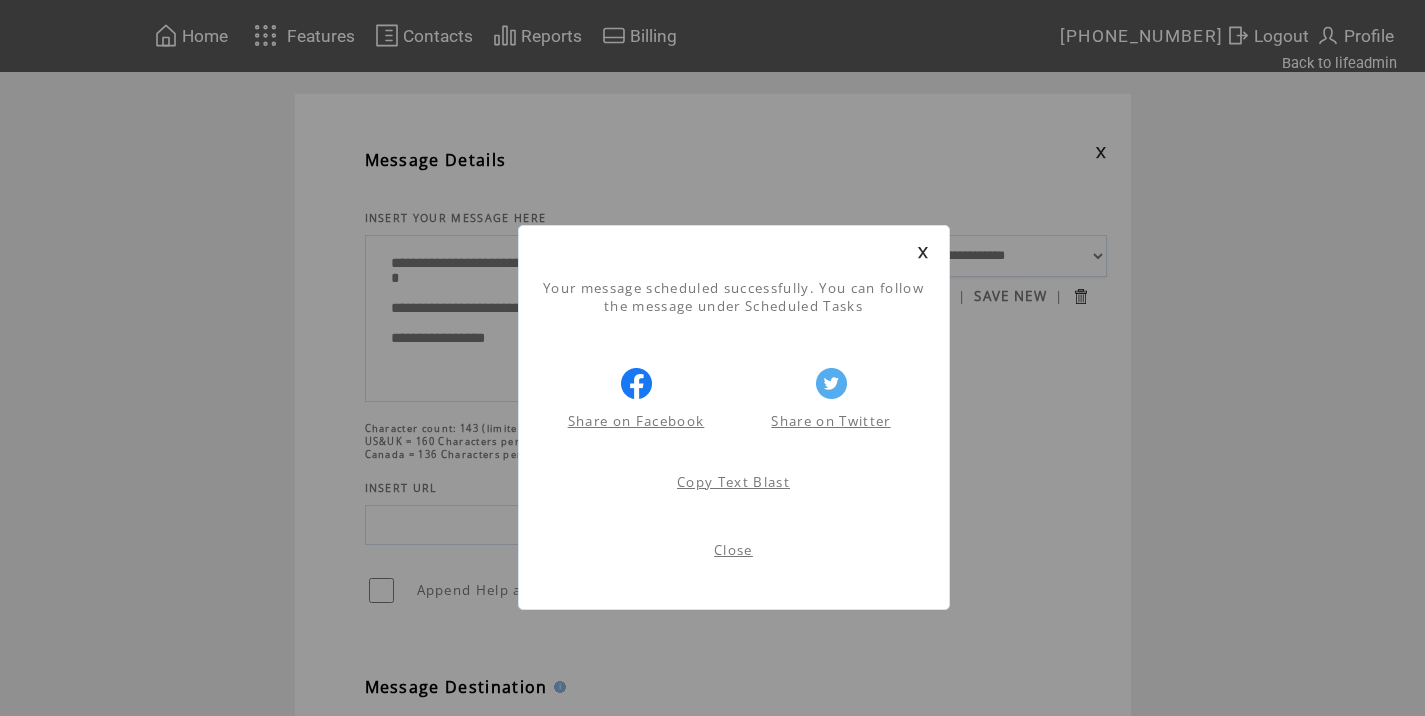 click on "Close" at bounding box center (733, 550) 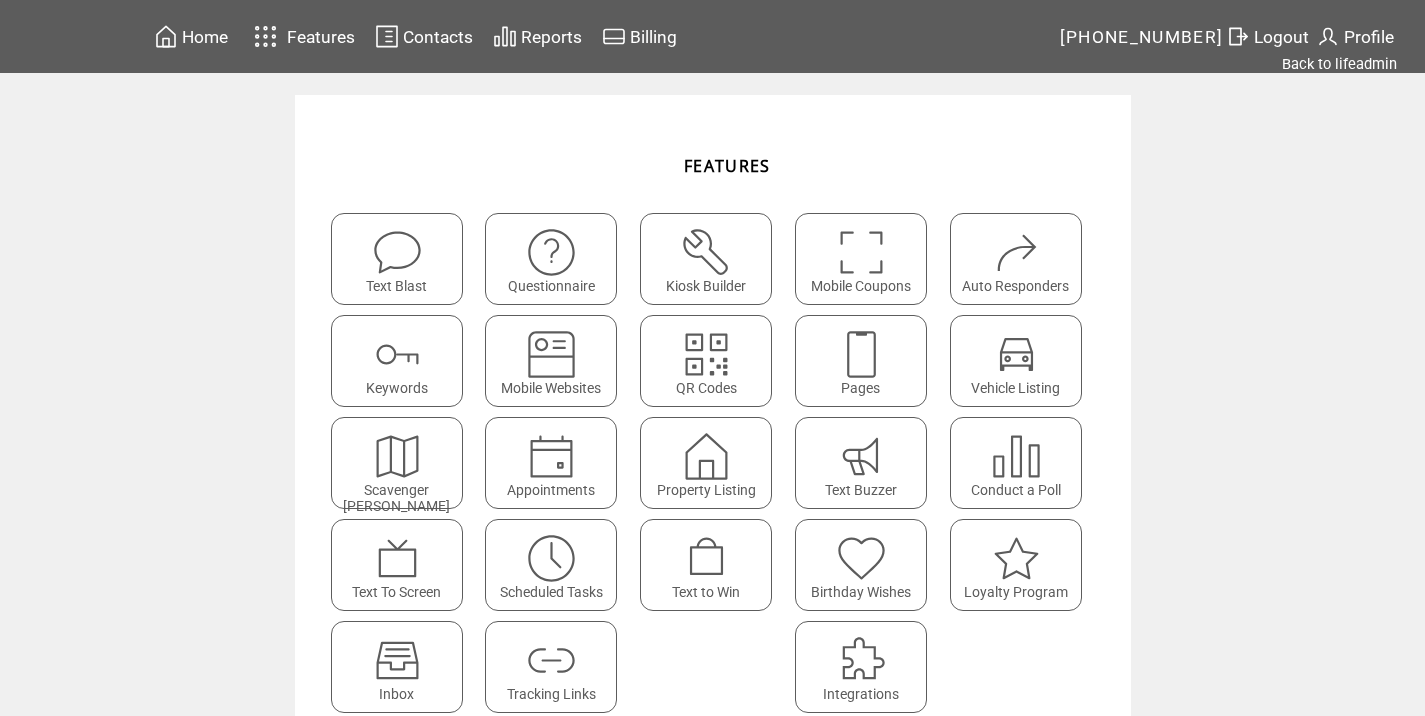 scroll, scrollTop: 0, scrollLeft: 0, axis: both 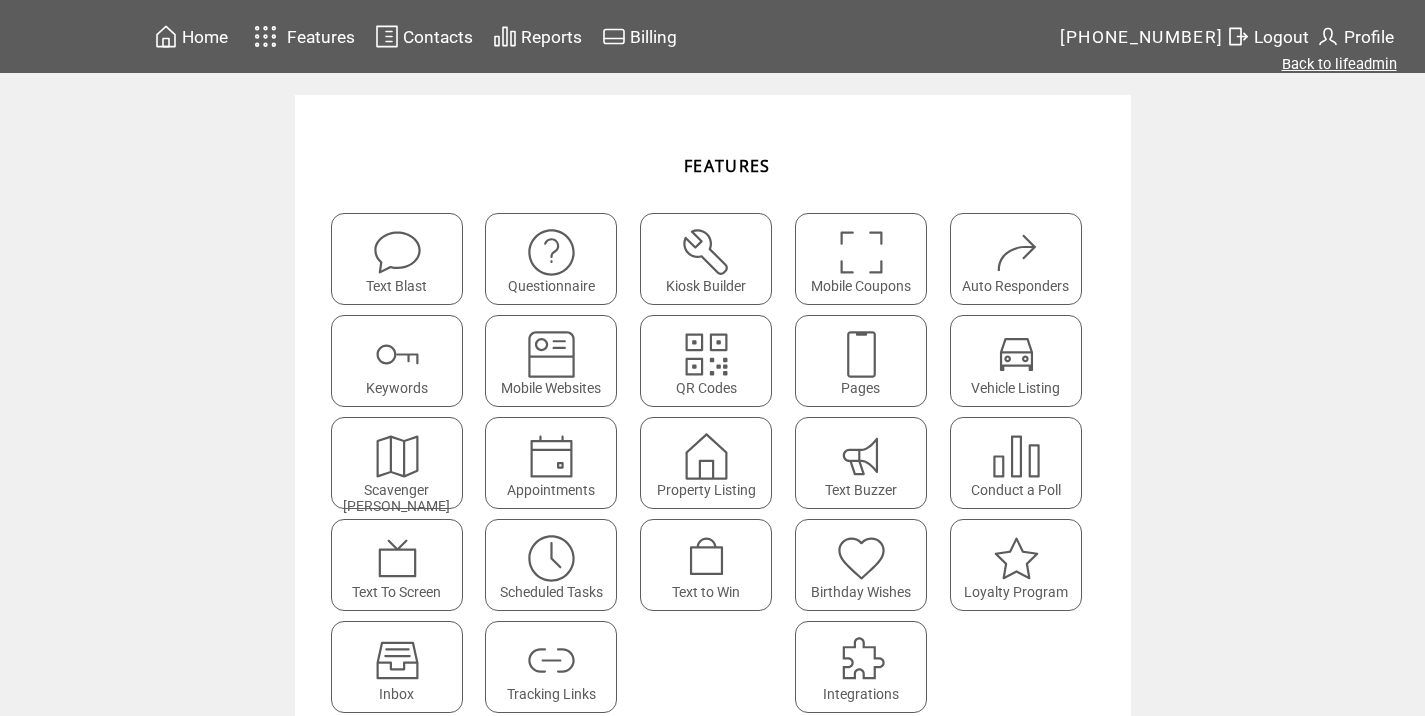 click on "Back to lifeadmin" at bounding box center [1339, 64] 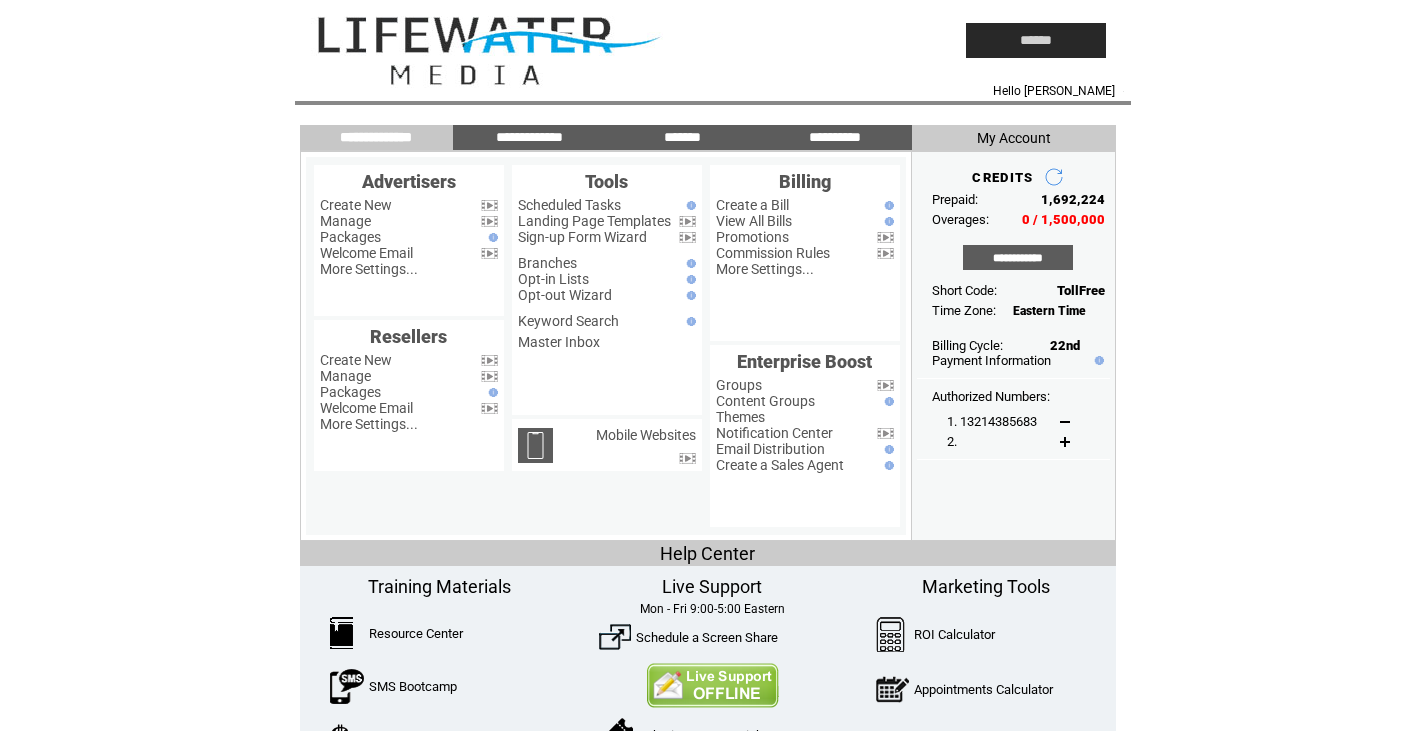 scroll, scrollTop: 0, scrollLeft: 0, axis: both 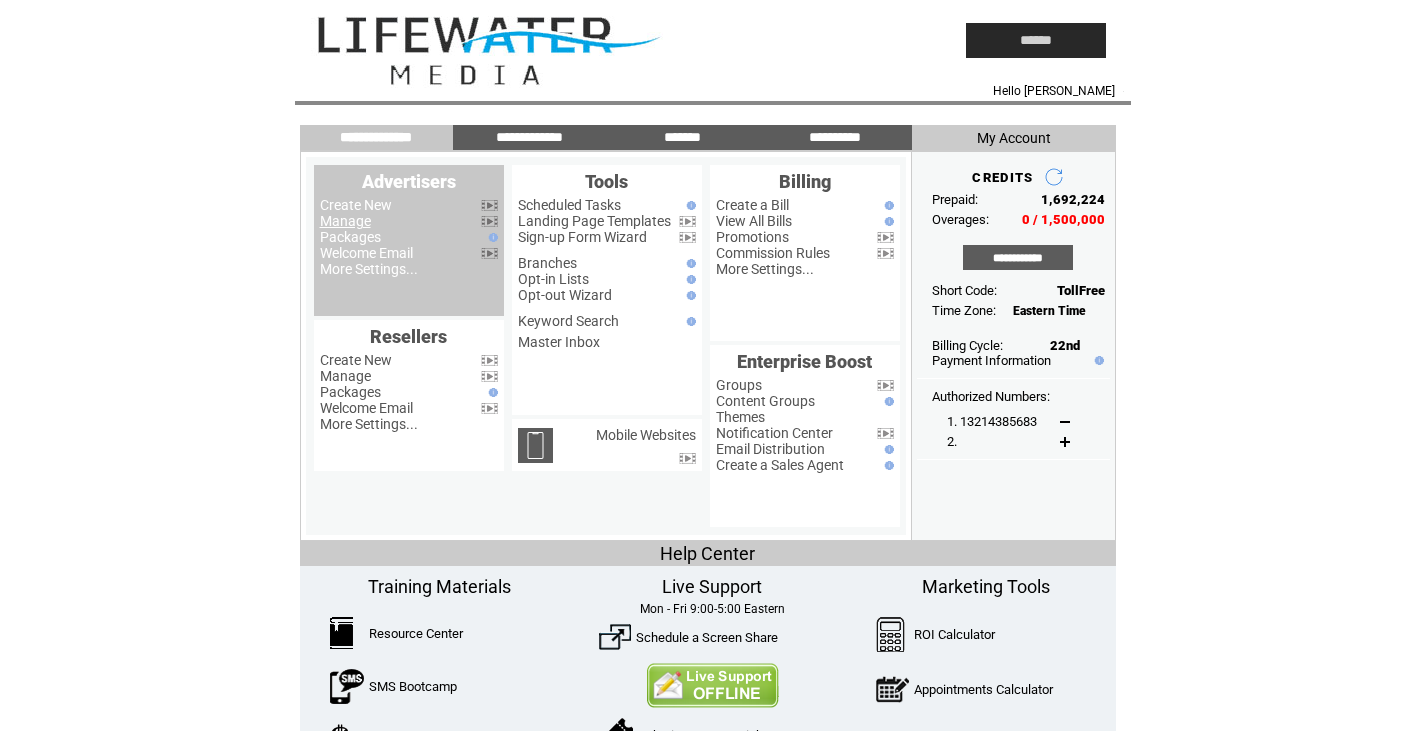 click on "Manage" at bounding box center (345, 221) 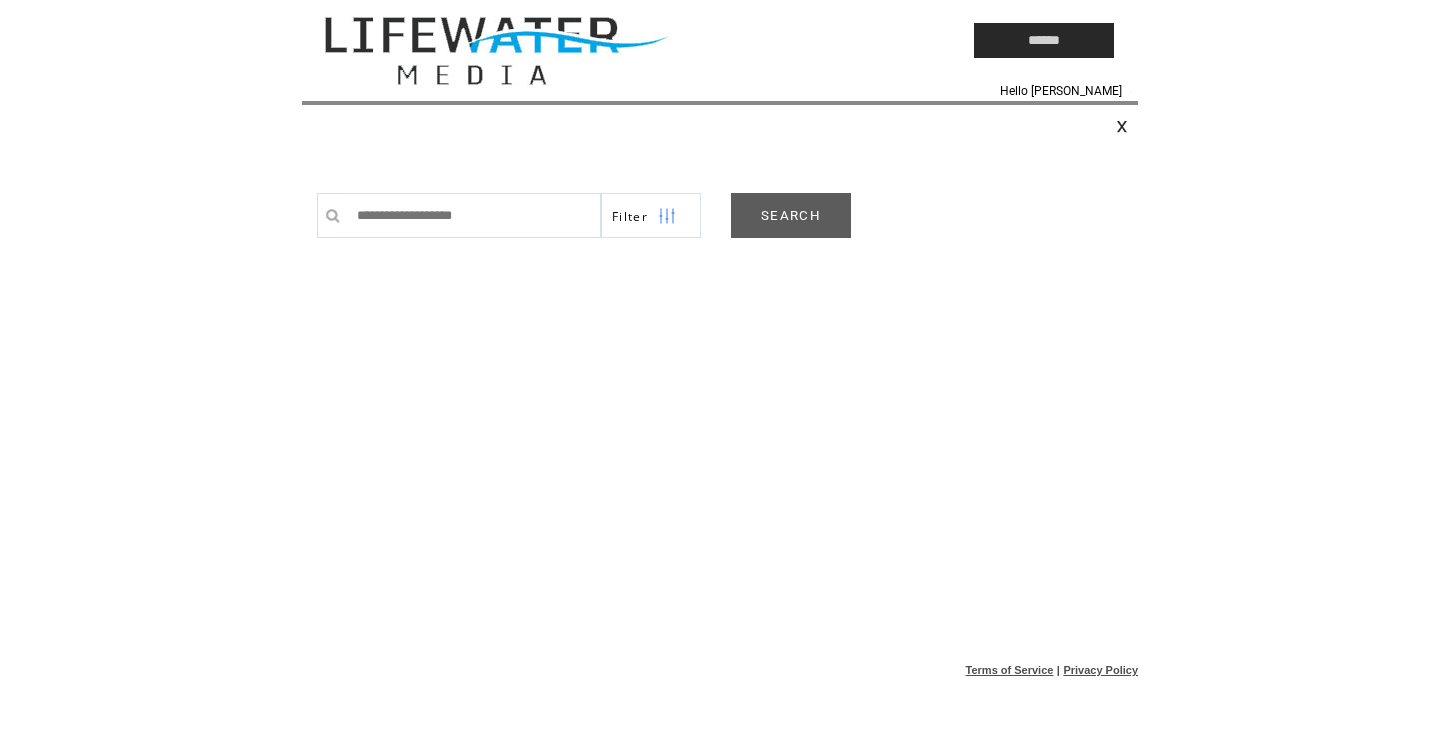 scroll, scrollTop: 0, scrollLeft: 0, axis: both 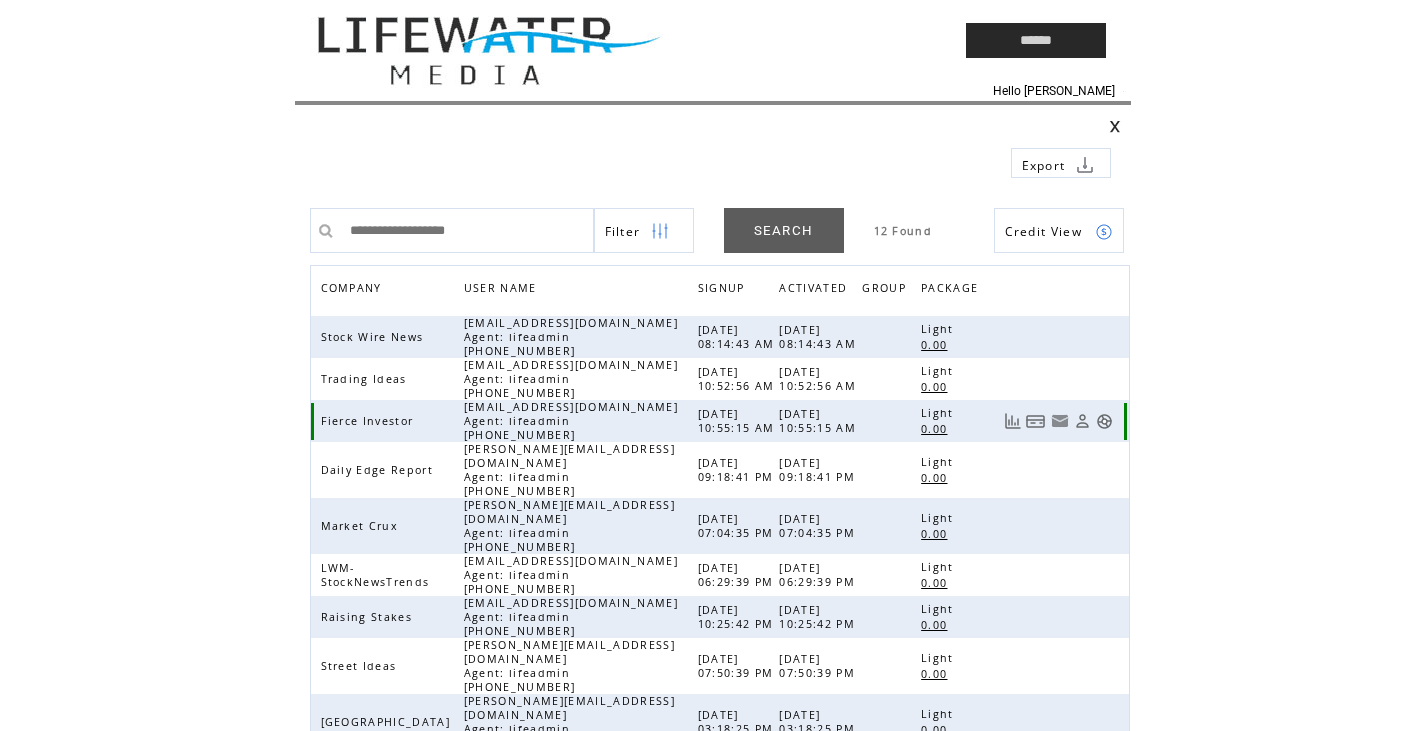 click at bounding box center [1104, 421] 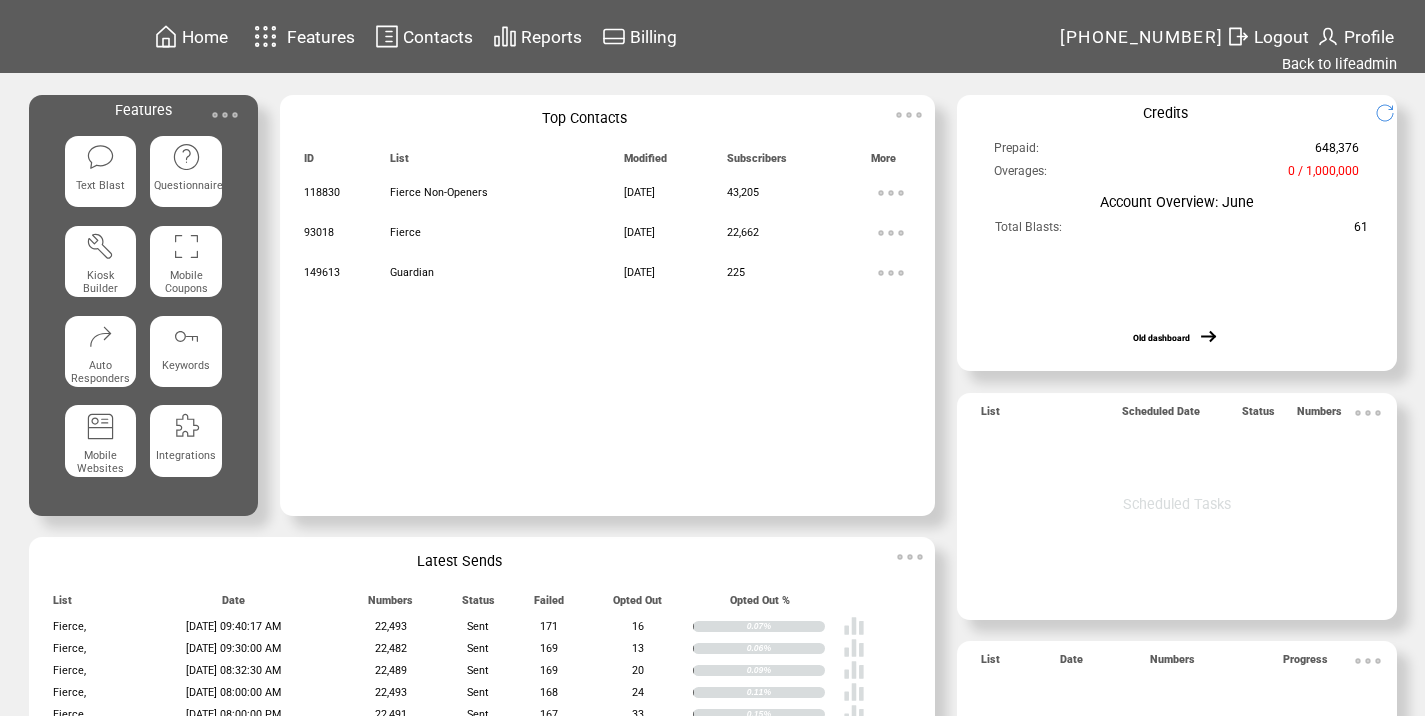 scroll, scrollTop: 0, scrollLeft: 0, axis: both 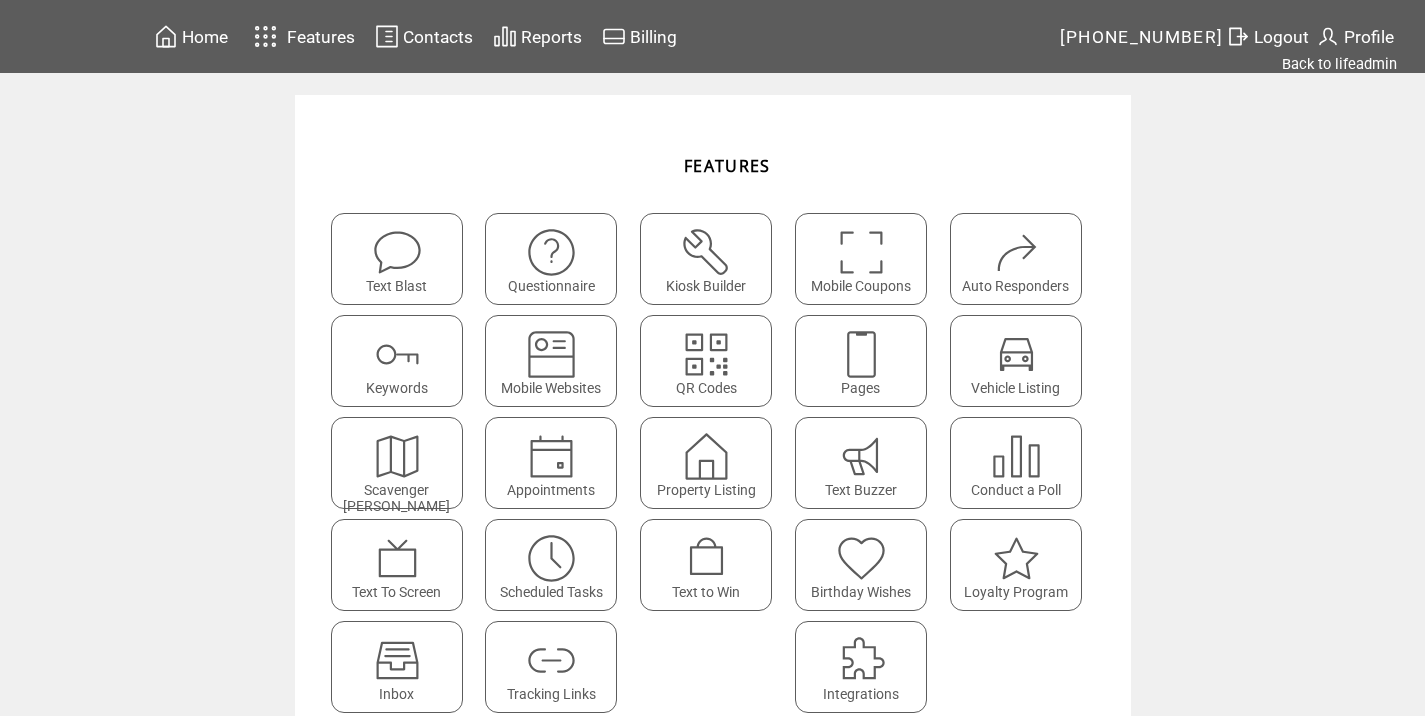 click at bounding box center [551, 660] 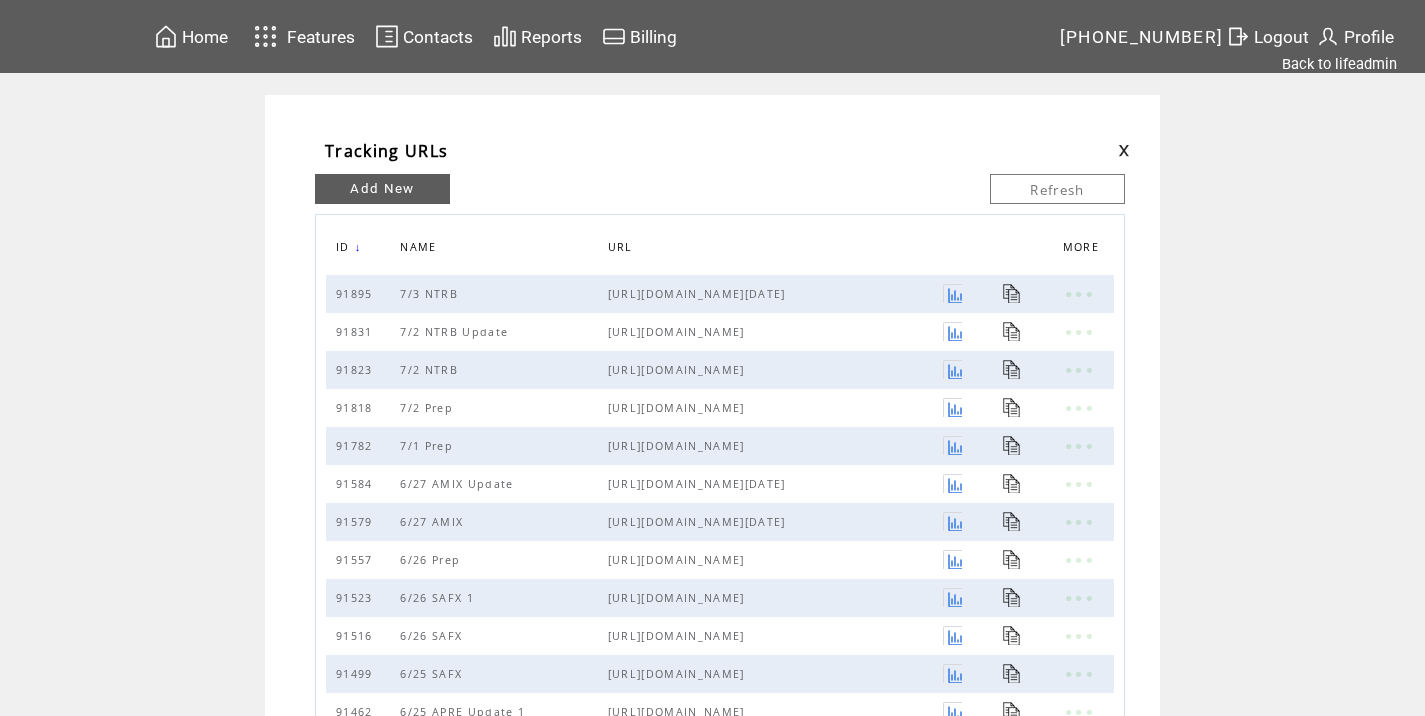scroll, scrollTop: 0, scrollLeft: 0, axis: both 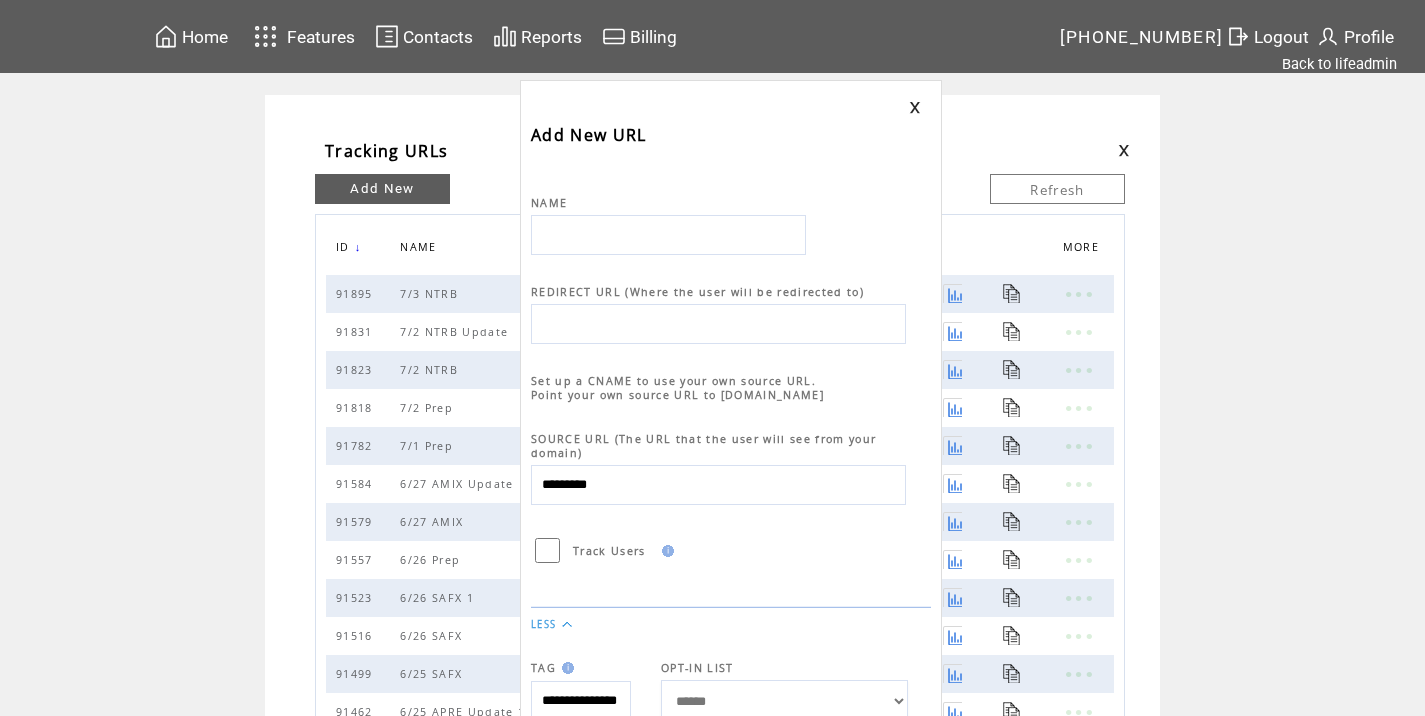 click at bounding box center [668, 235] 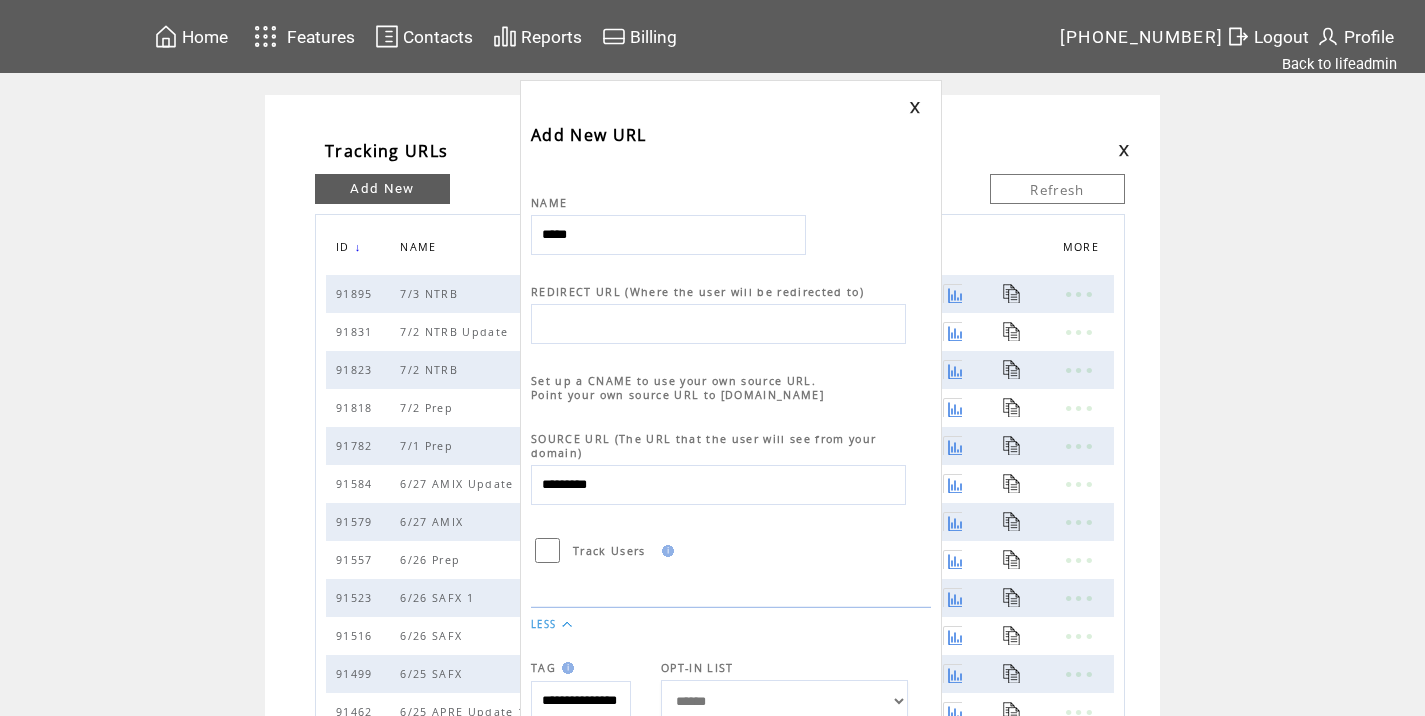 type on "********" 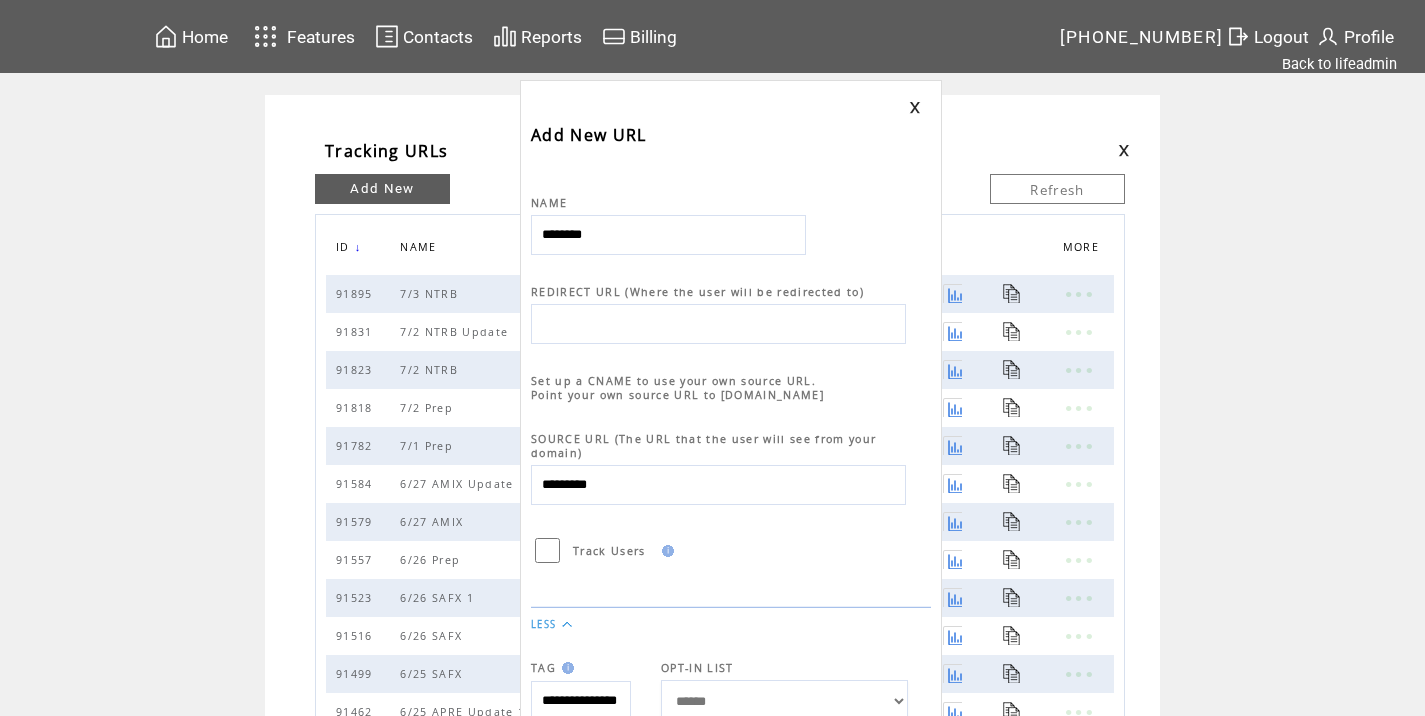 click at bounding box center (731, 339) 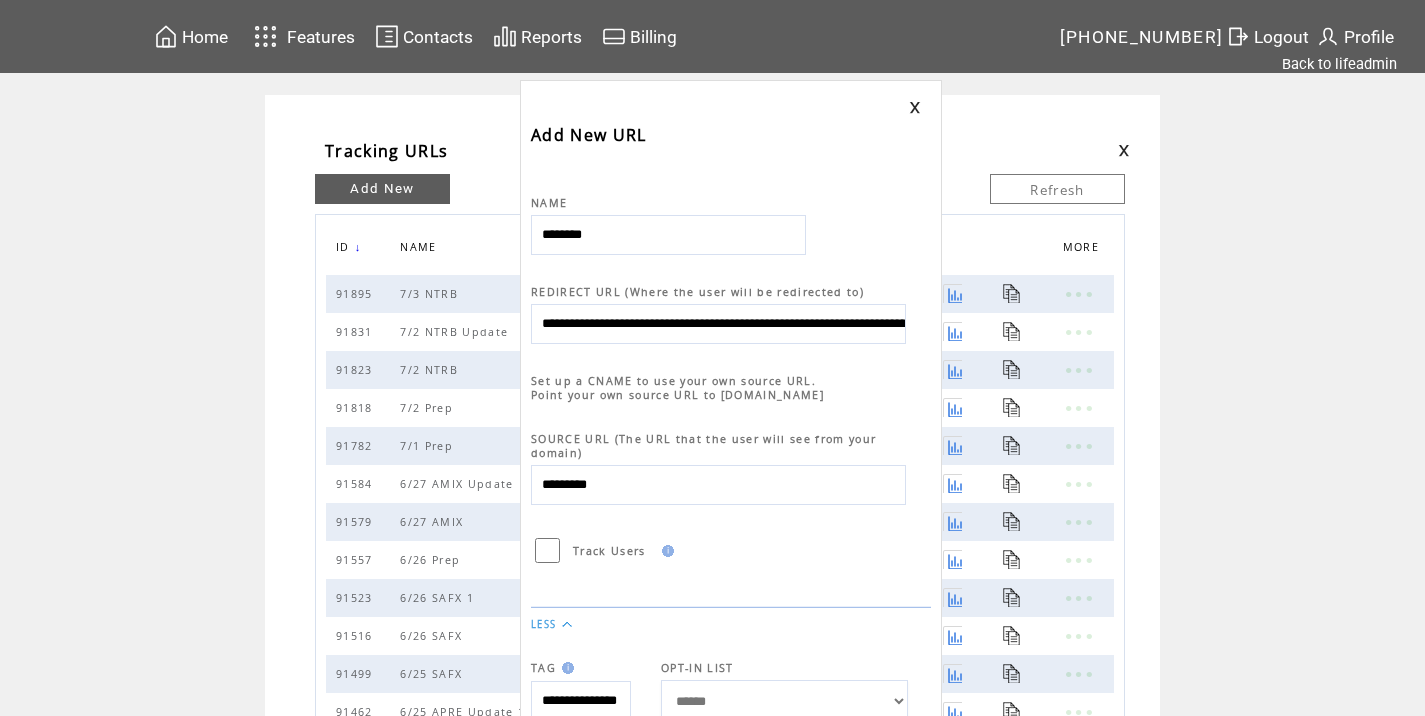 scroll, scrollTop: 0, scrollLeft: 971, axis: horizontal 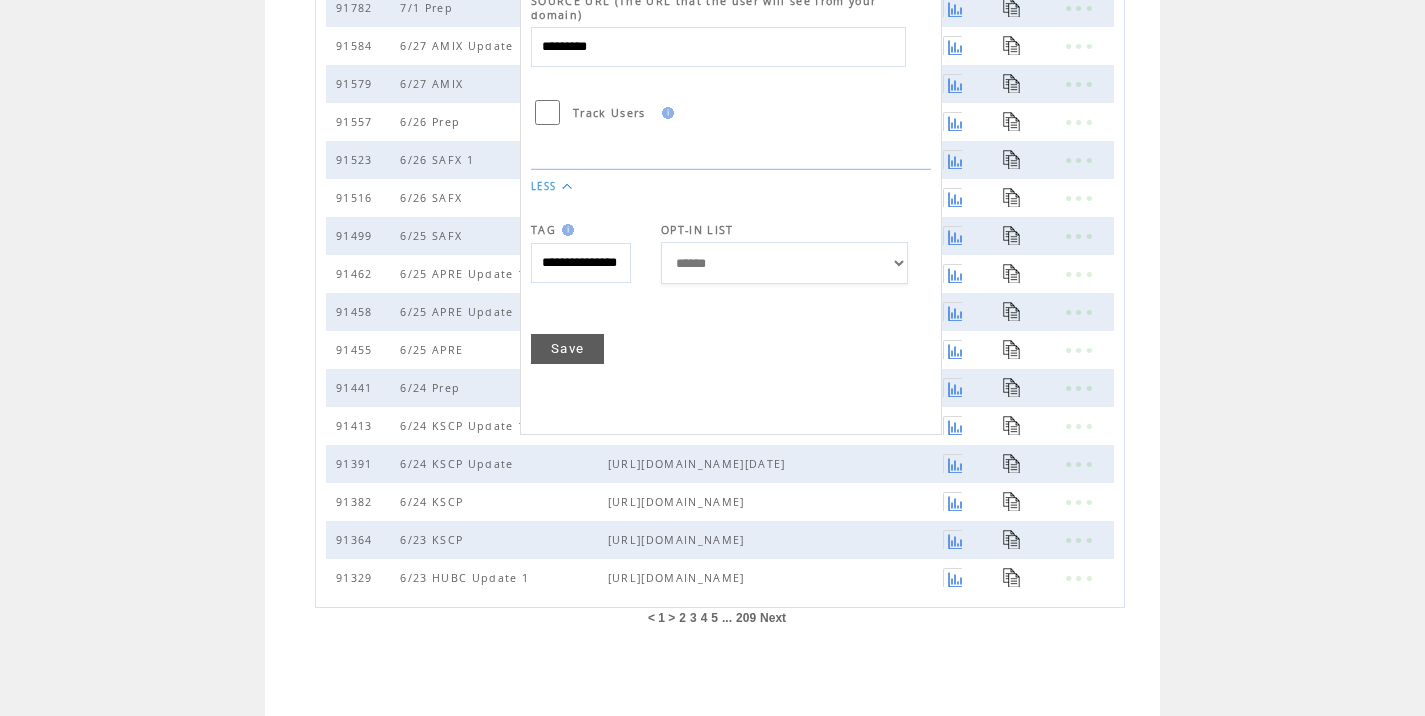 type on "**********" 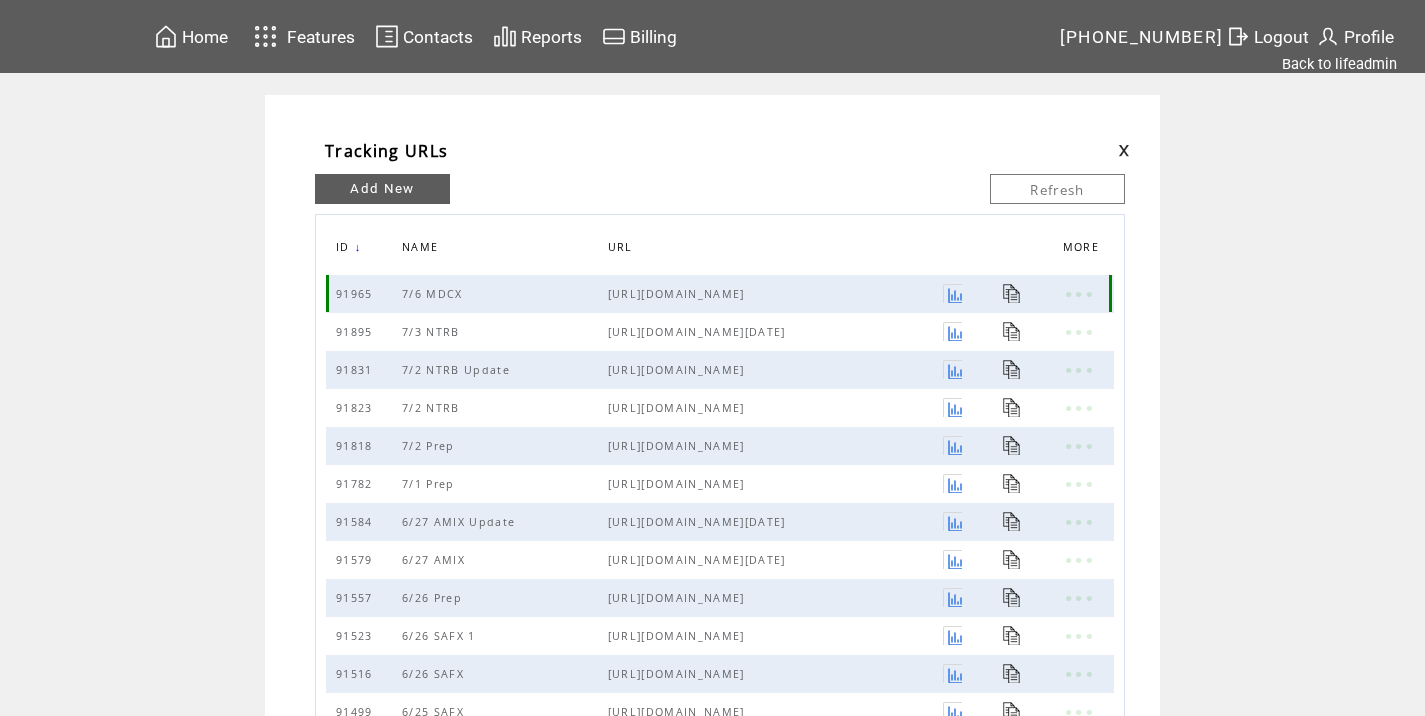 click at bounding box center (1012, 293) 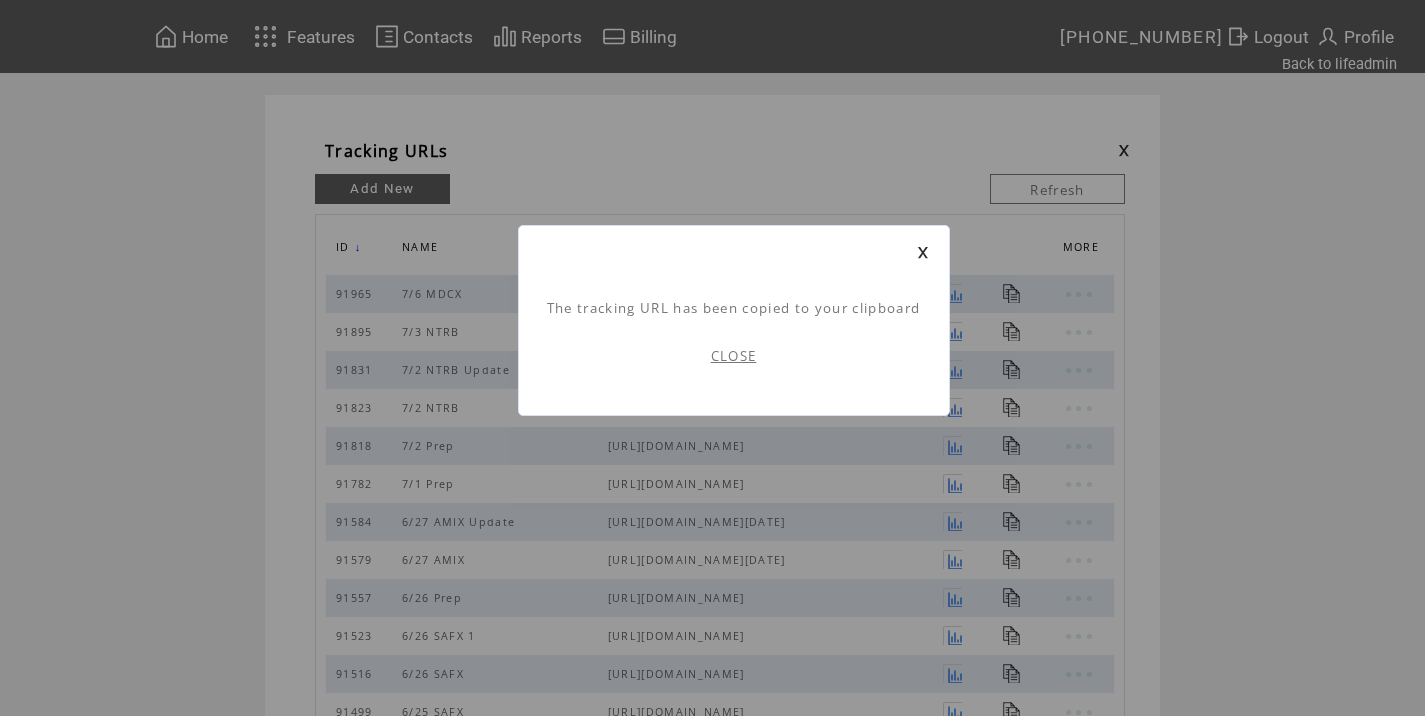 scroll, scrollTop: 1, scrollLeft: 0, axis: vertical 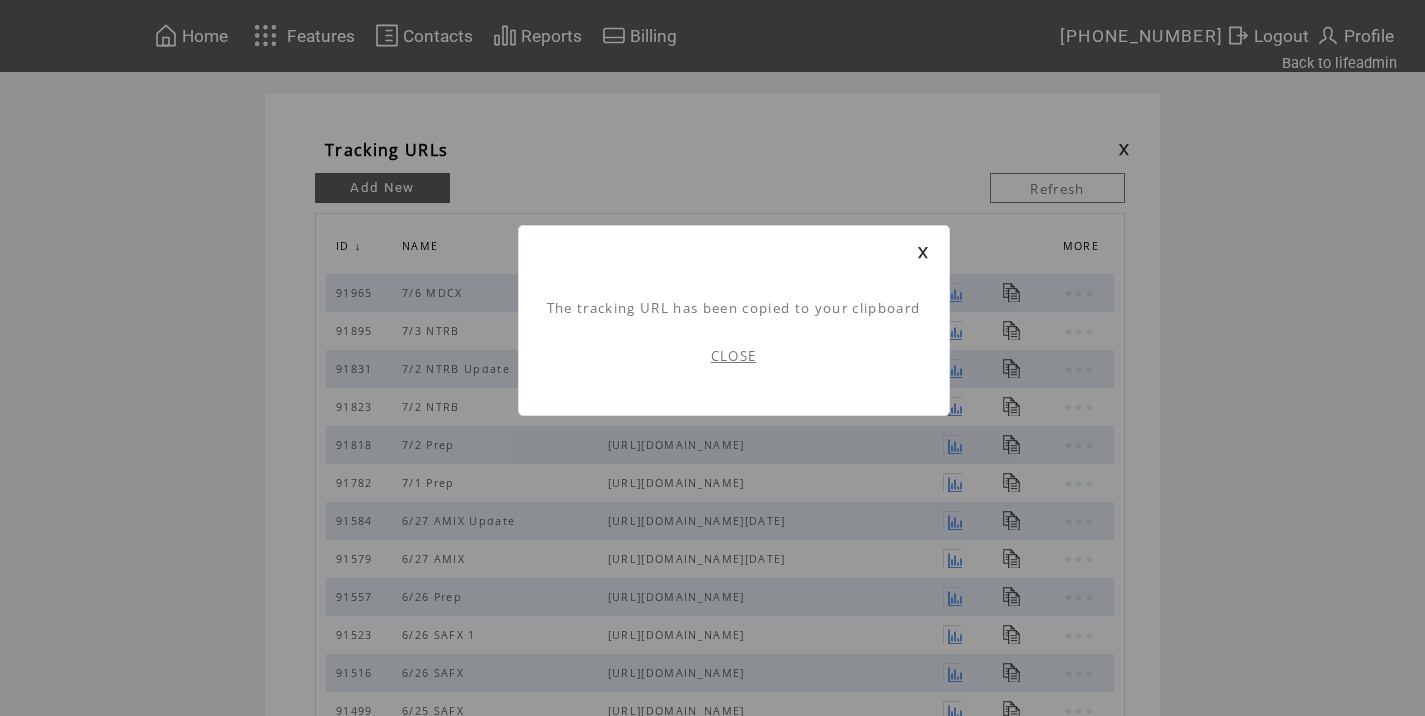 click on "CLOSE" at bounding box center (734, 356) 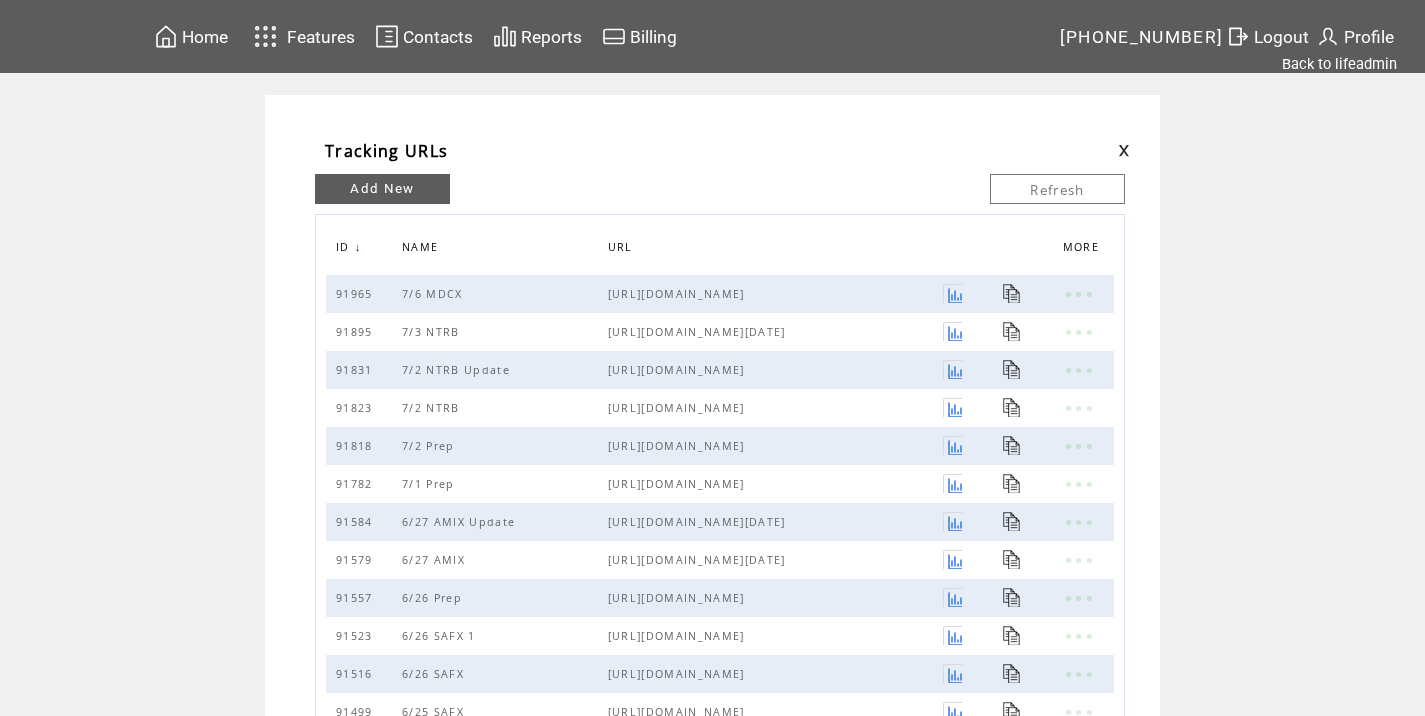 click at bounding box center (1124, 150) 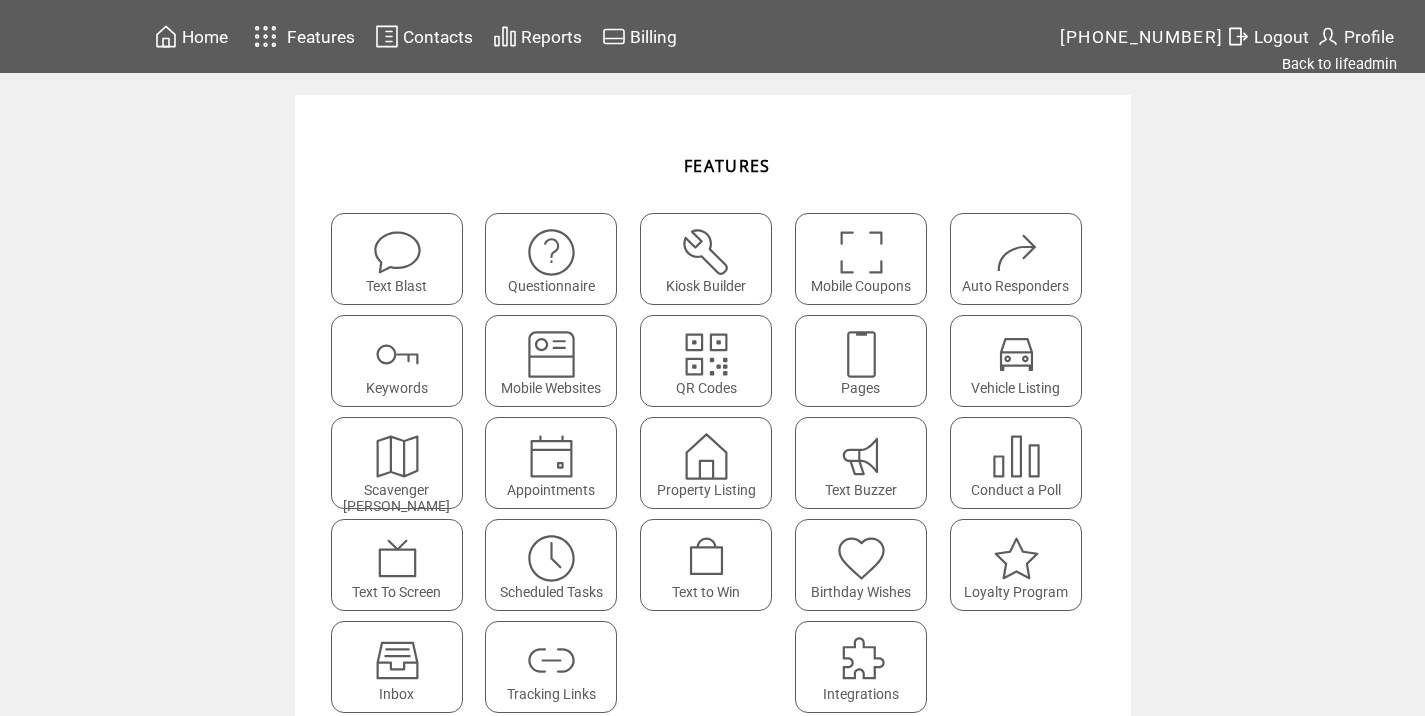 scroll, scrollTop: 0, scrollLeft: 0, axis: both 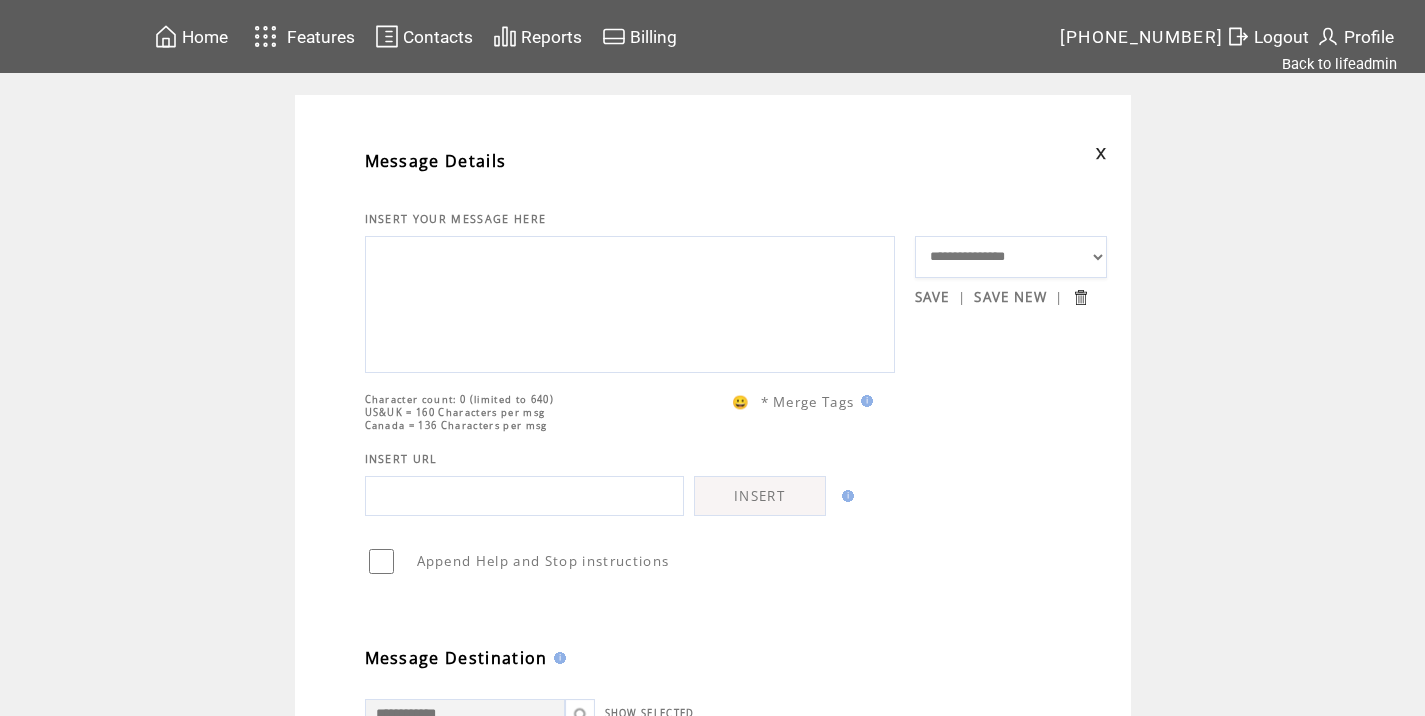 click at bounding box center [630, 302] 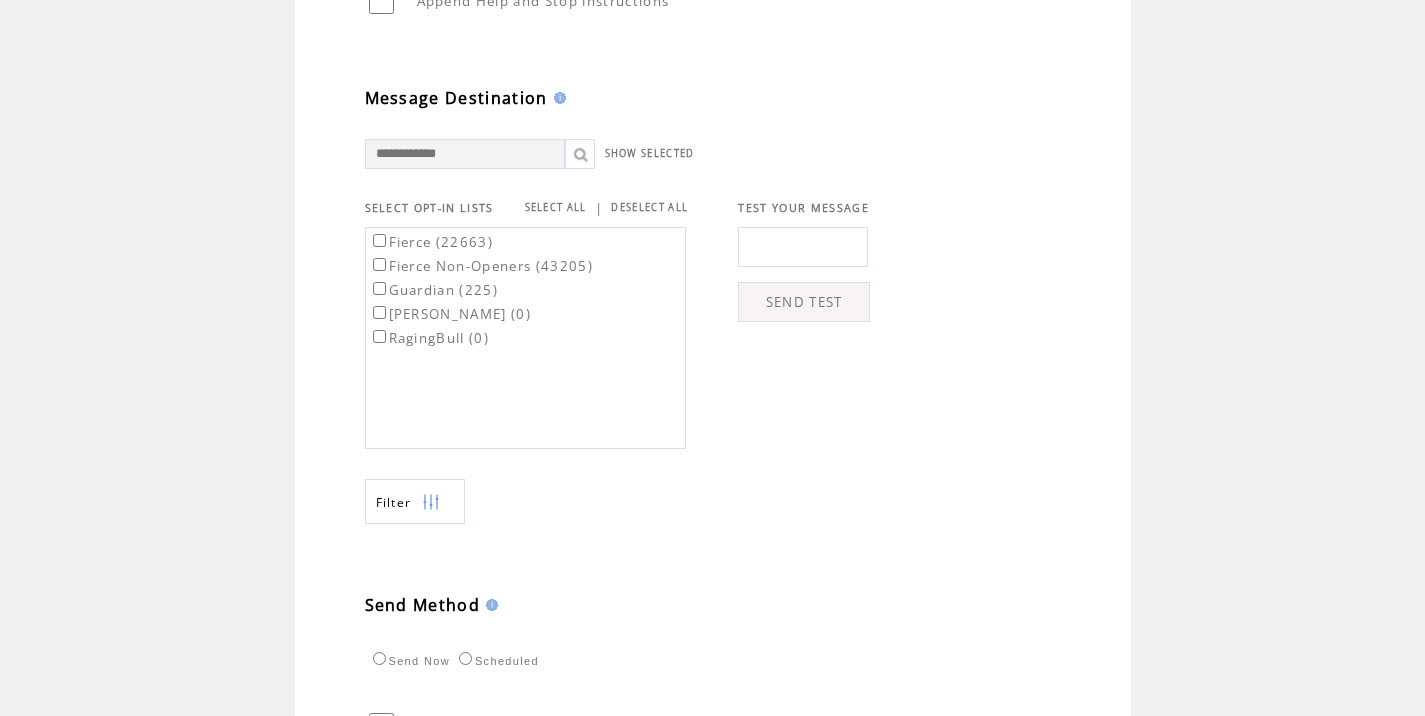 scroll, scrollTop: 666, scrollLeft: 0, axis: vertical 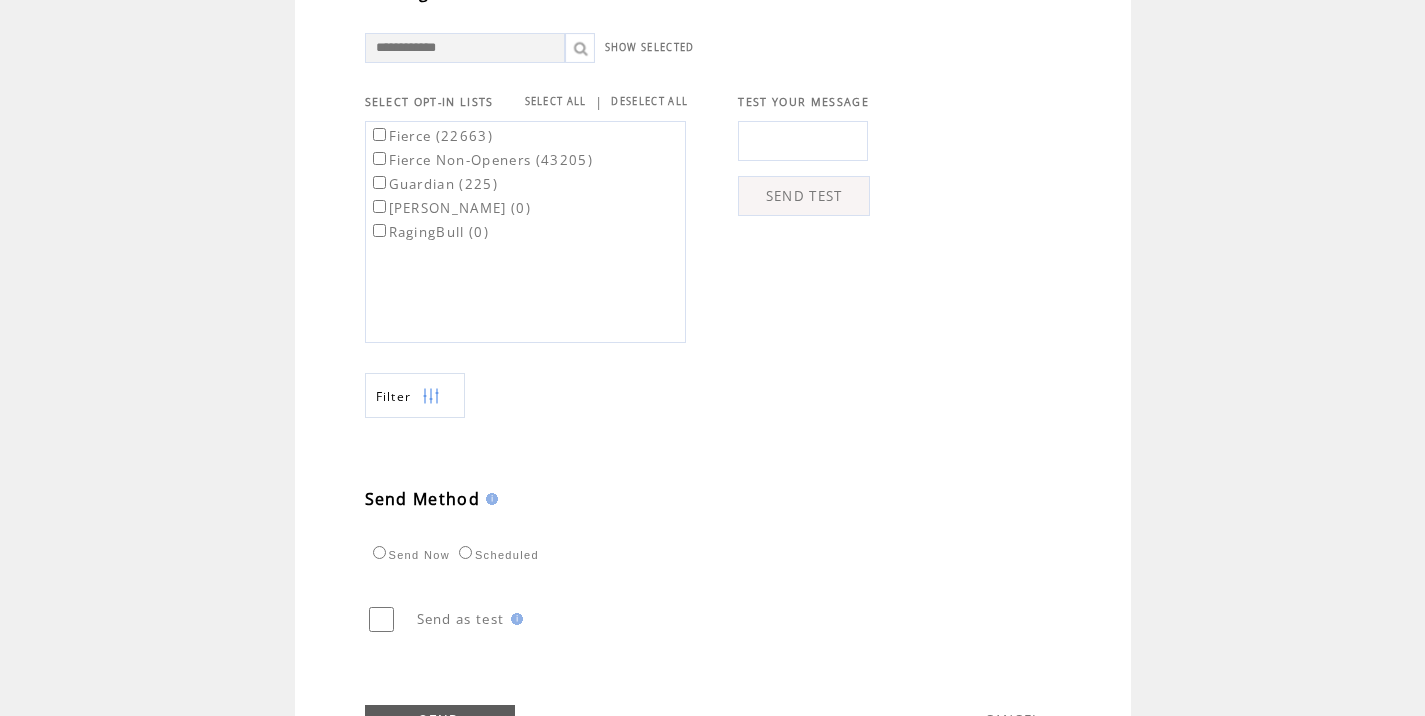 type on "**********" 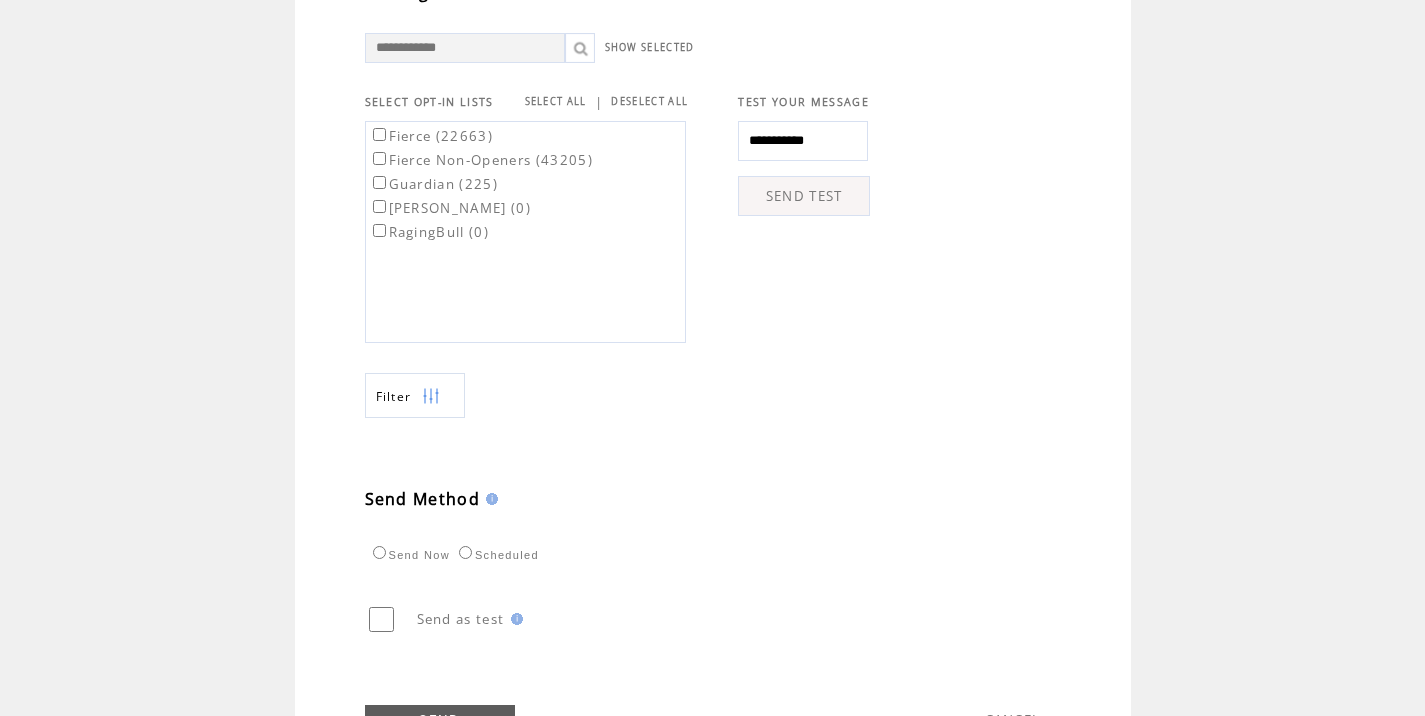 click on "SEND TEST" at bounding box center [804, 196] 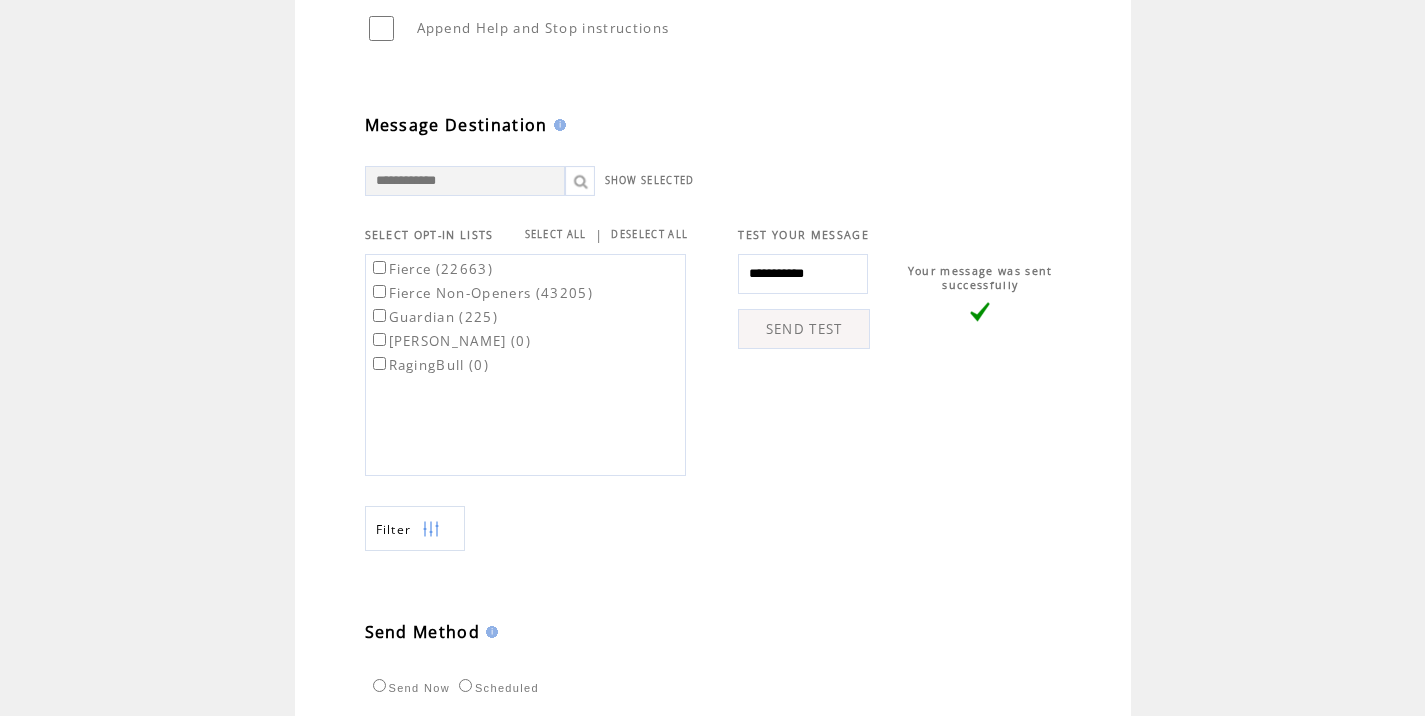 scroll, scrollTop: 595, scrollLeft: 0, axis: vertical 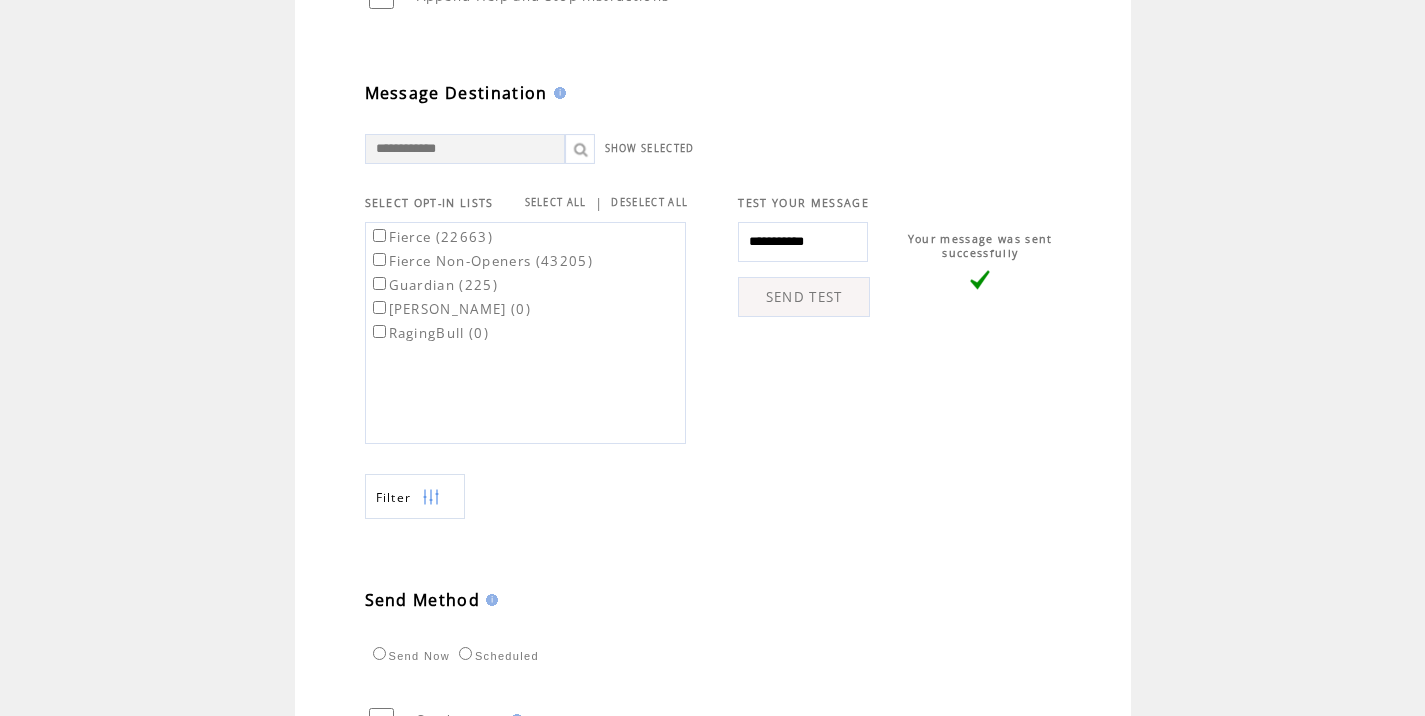 click on "Fierce (22663)" at bounding box center [431, 237] 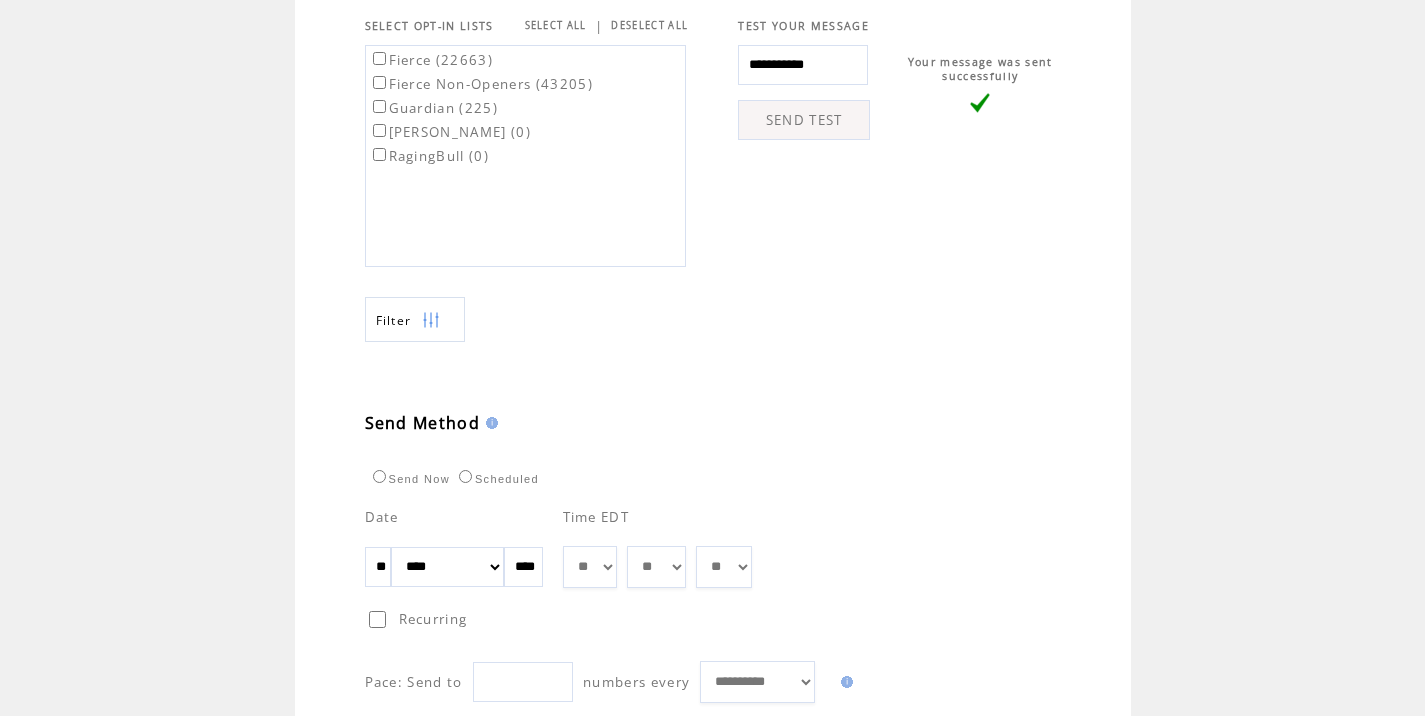 scroll, scrollTop: 786, scrollLeft: 0, axis: vertical 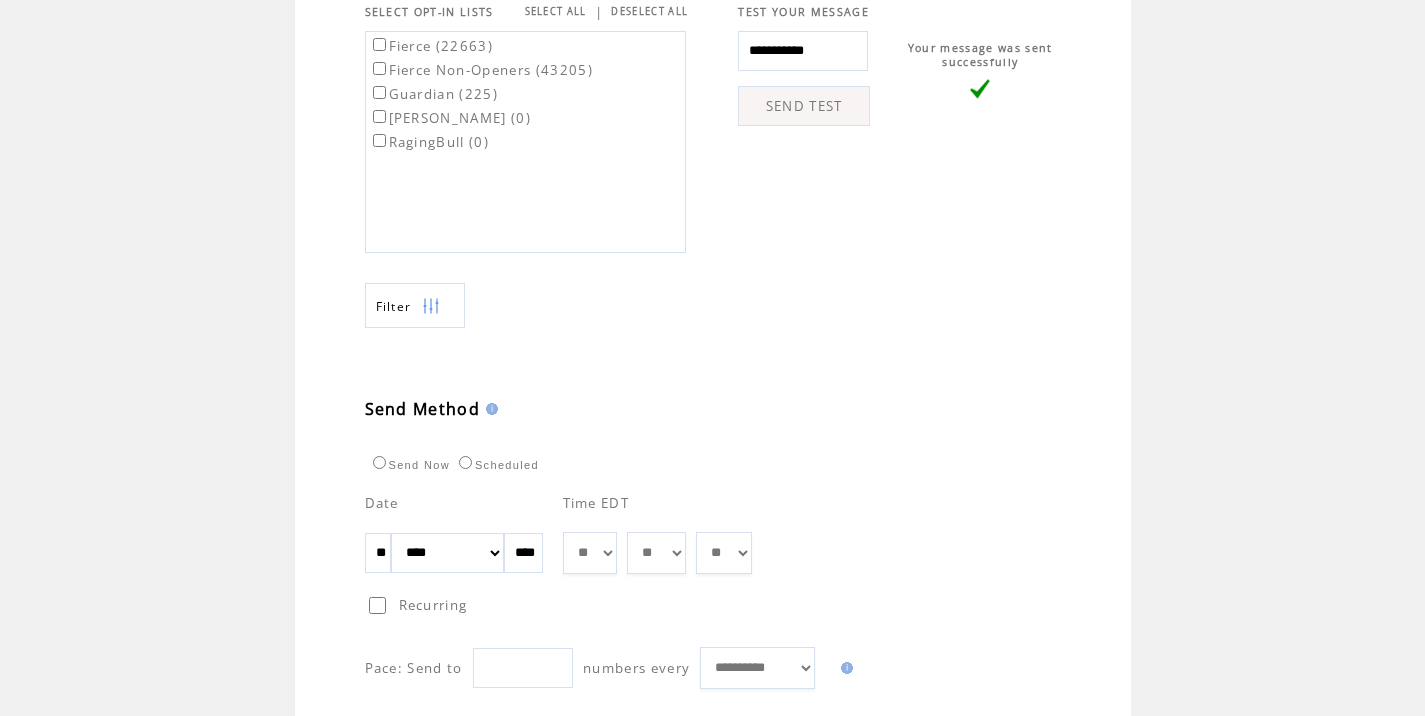click on "** 	 ** 	 ** 	 ** 	 ** 	 ** 	 ** 	 ** 	 ** 	 ** 	 ** 	 ** 	 **" at bounding box center [590, 553] 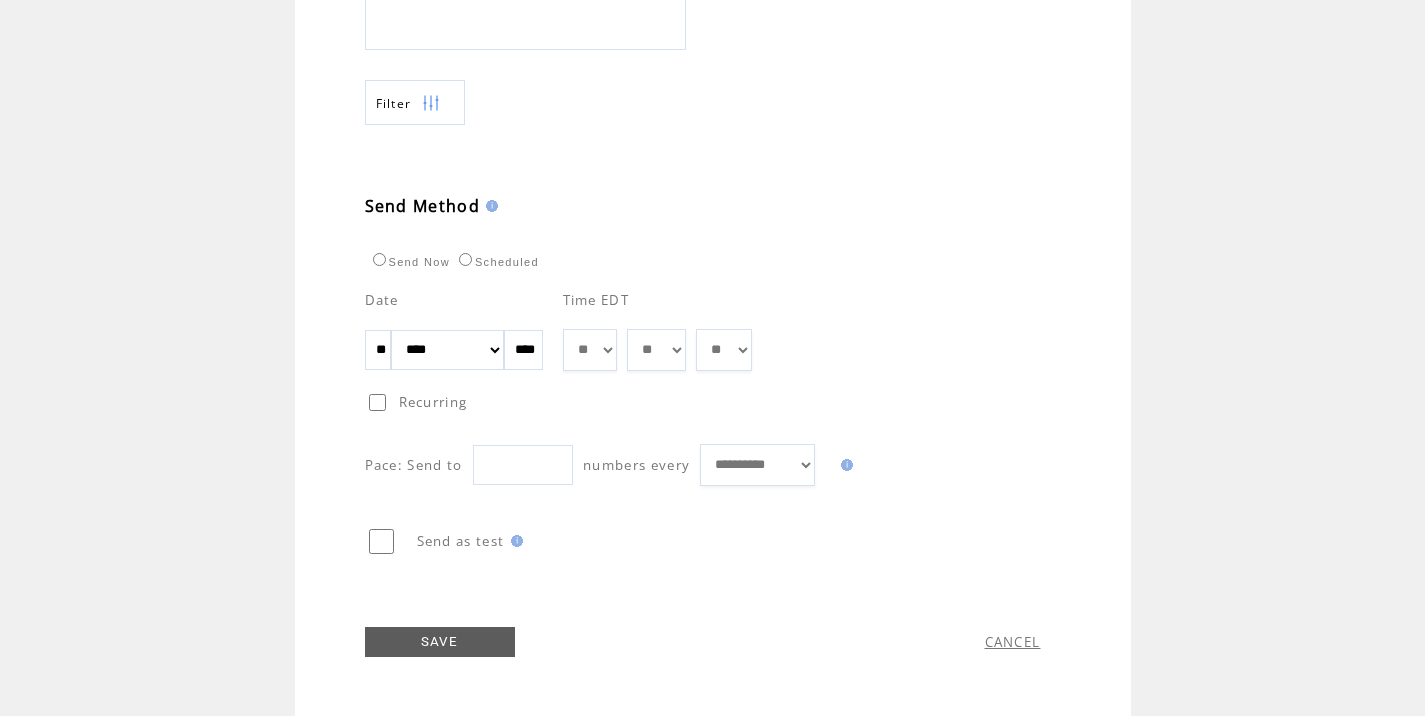 click on "SAVE" at bounding box center (440, 642) 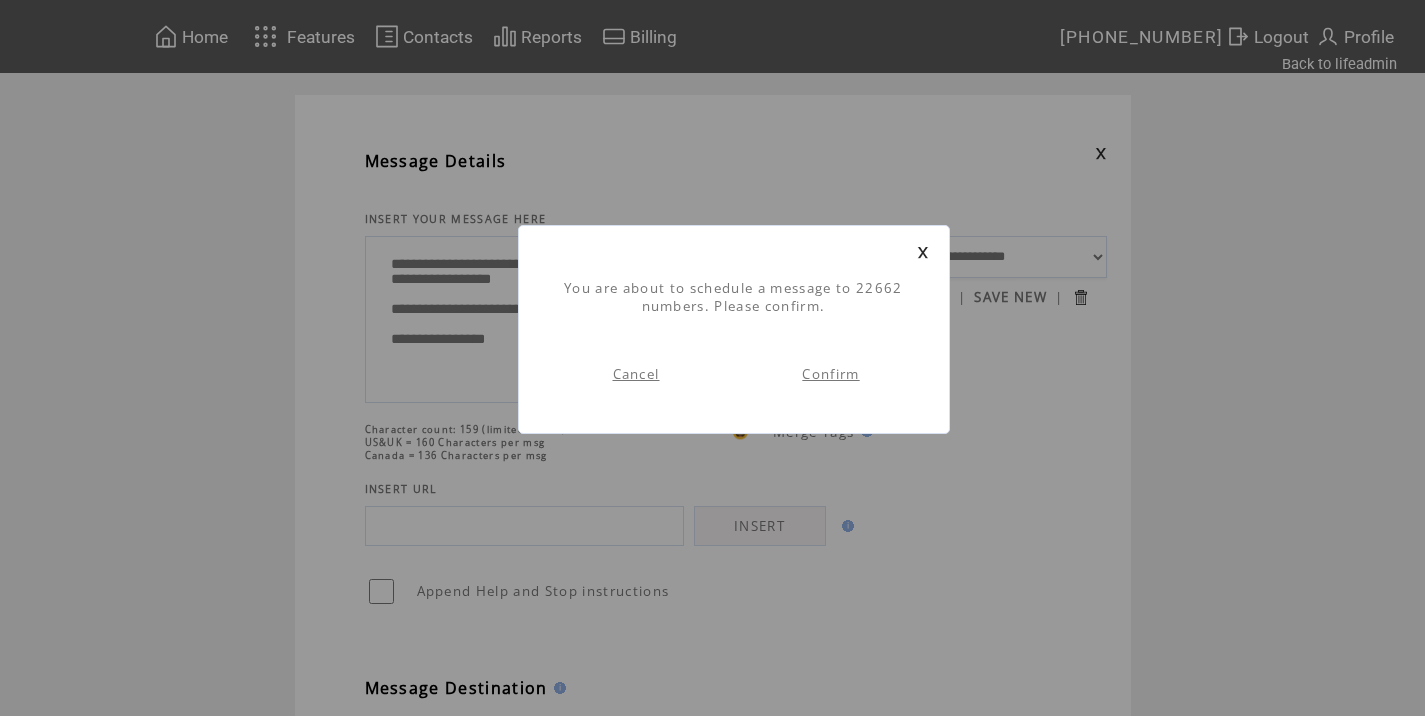 scroll, scrollTop: 1, scrollLeft: 0, axis: vertical 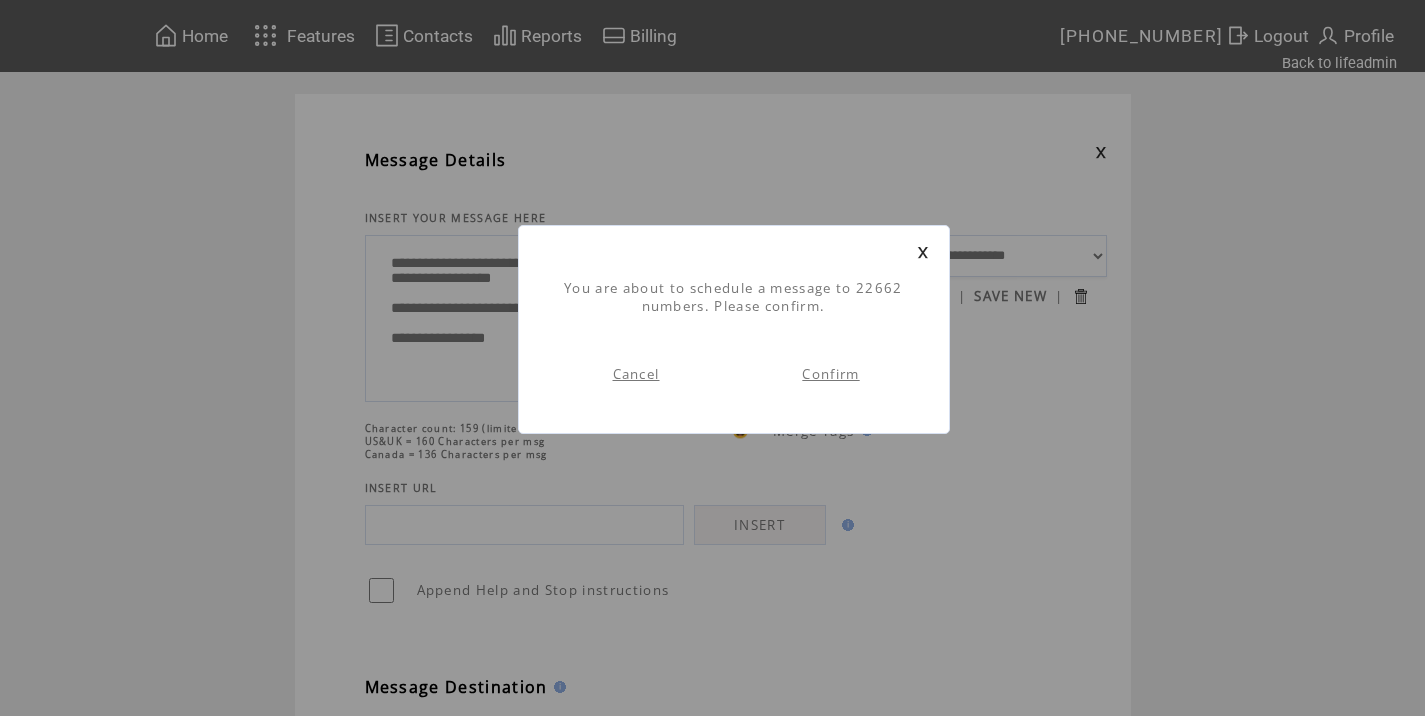 click on "Confirm" at bounding box center [831, 374] 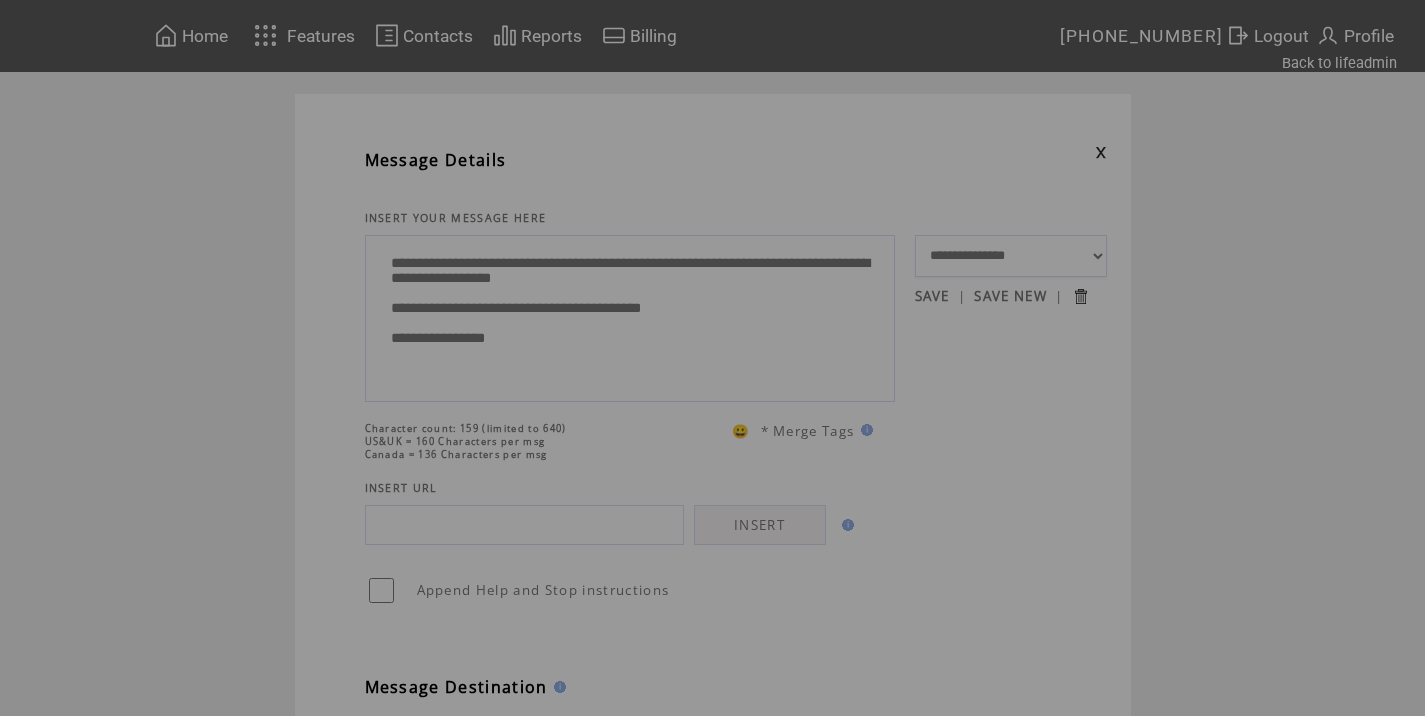 scroll, scrollTop: 0, scrollLeft: 0, axis: both 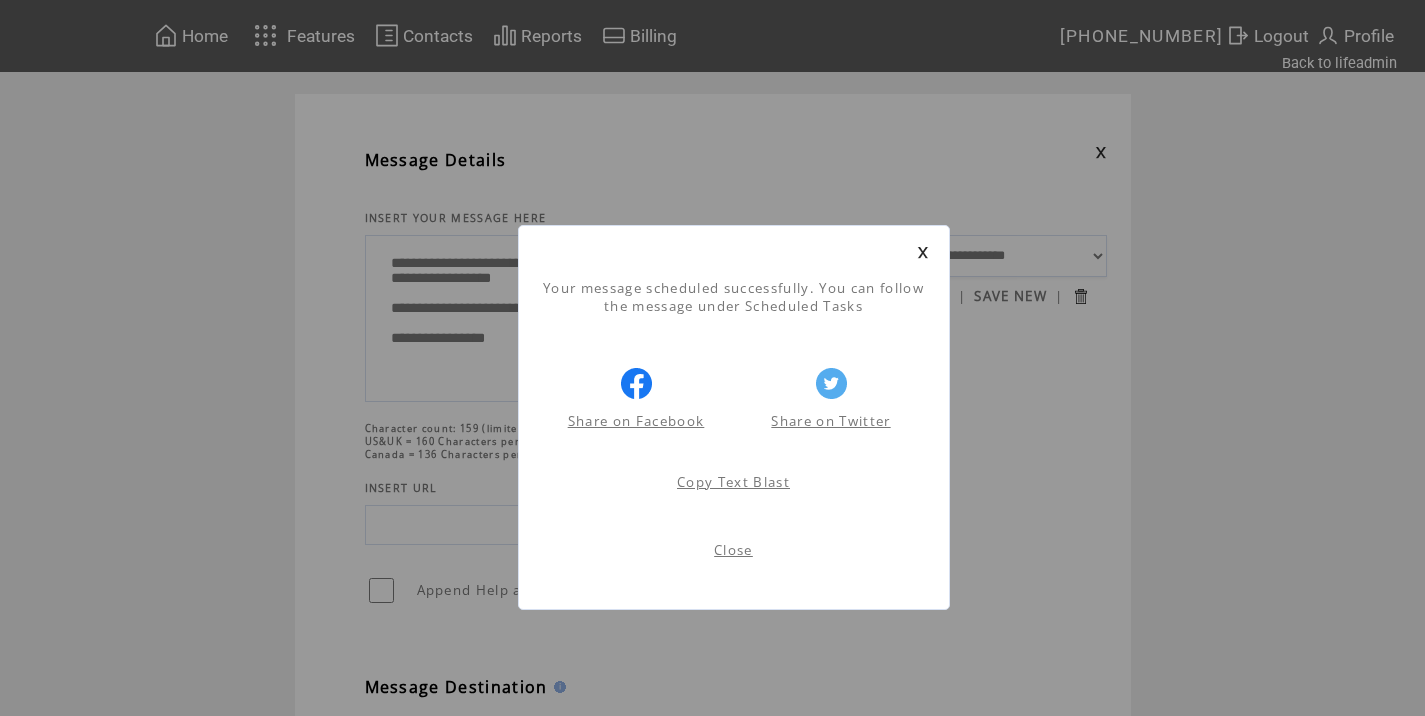 click on "Close" at bounding box center (733, 550) 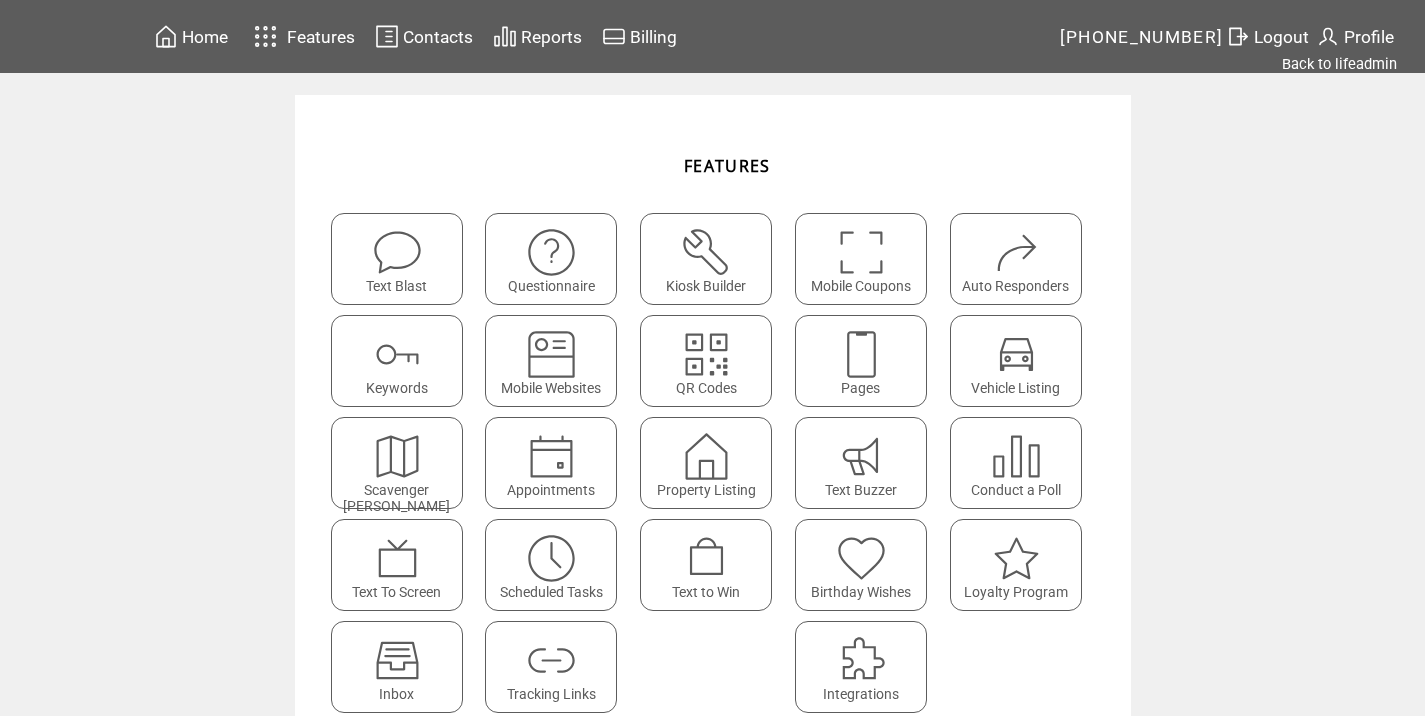 scroll, scrollTop: 0, scrollLeft: 0, axis: both 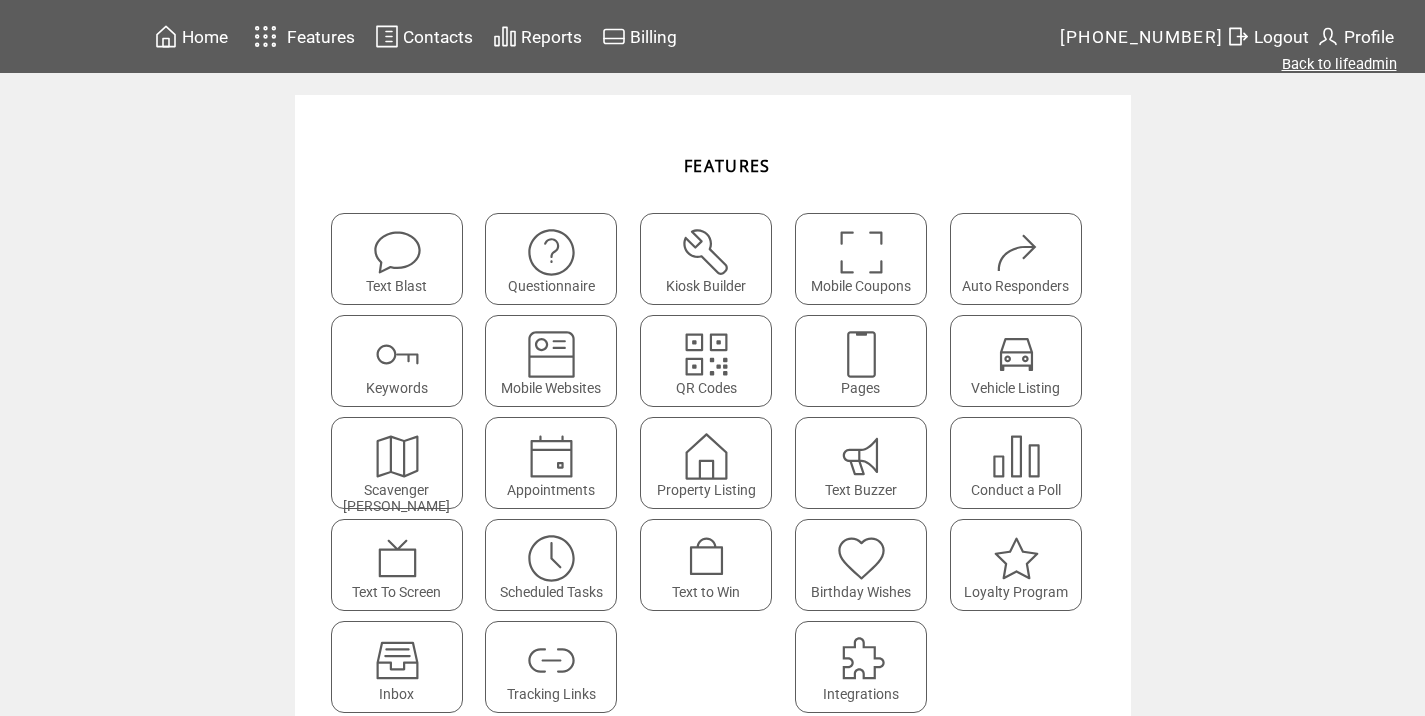 click on "Back to lifeadmin" at bounding box center (1339, 64) 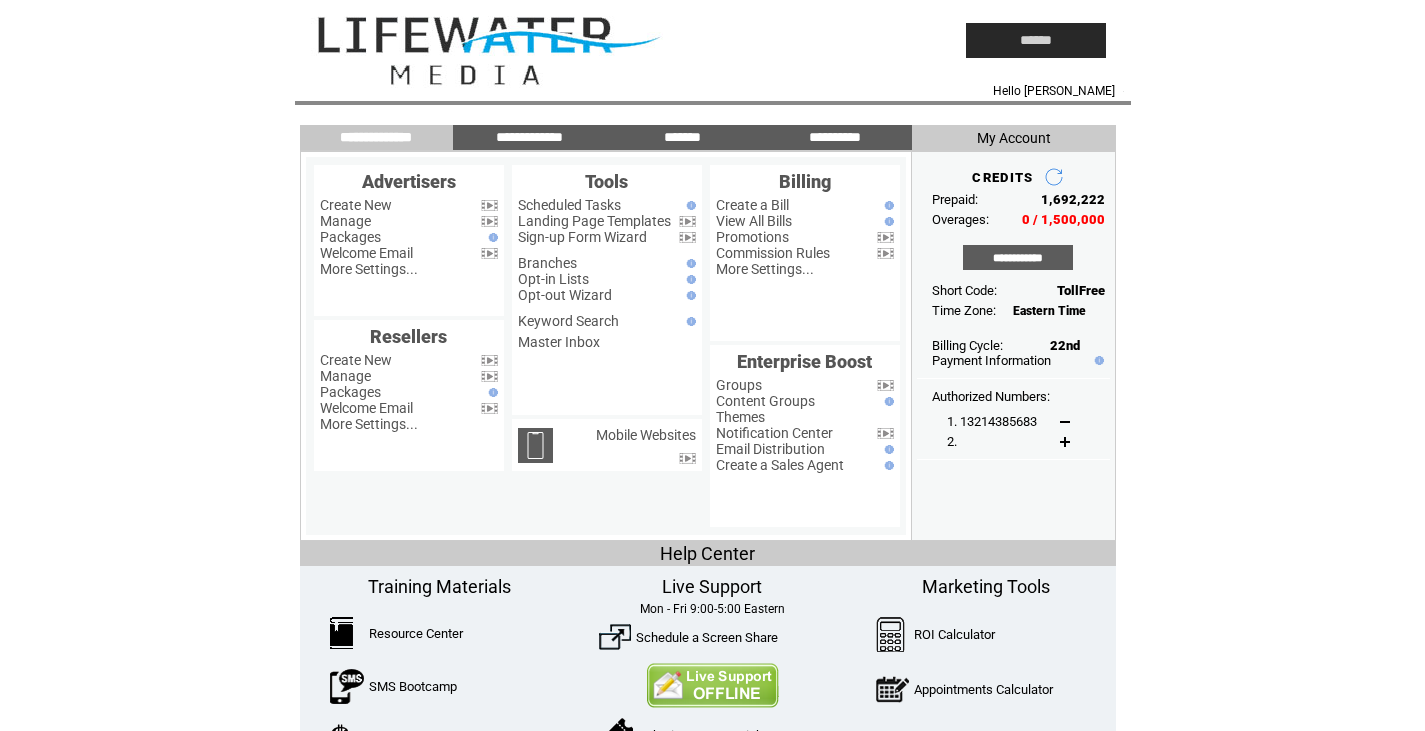 scroll, scrollTop: 0, scrollLeft: 0, axis: both 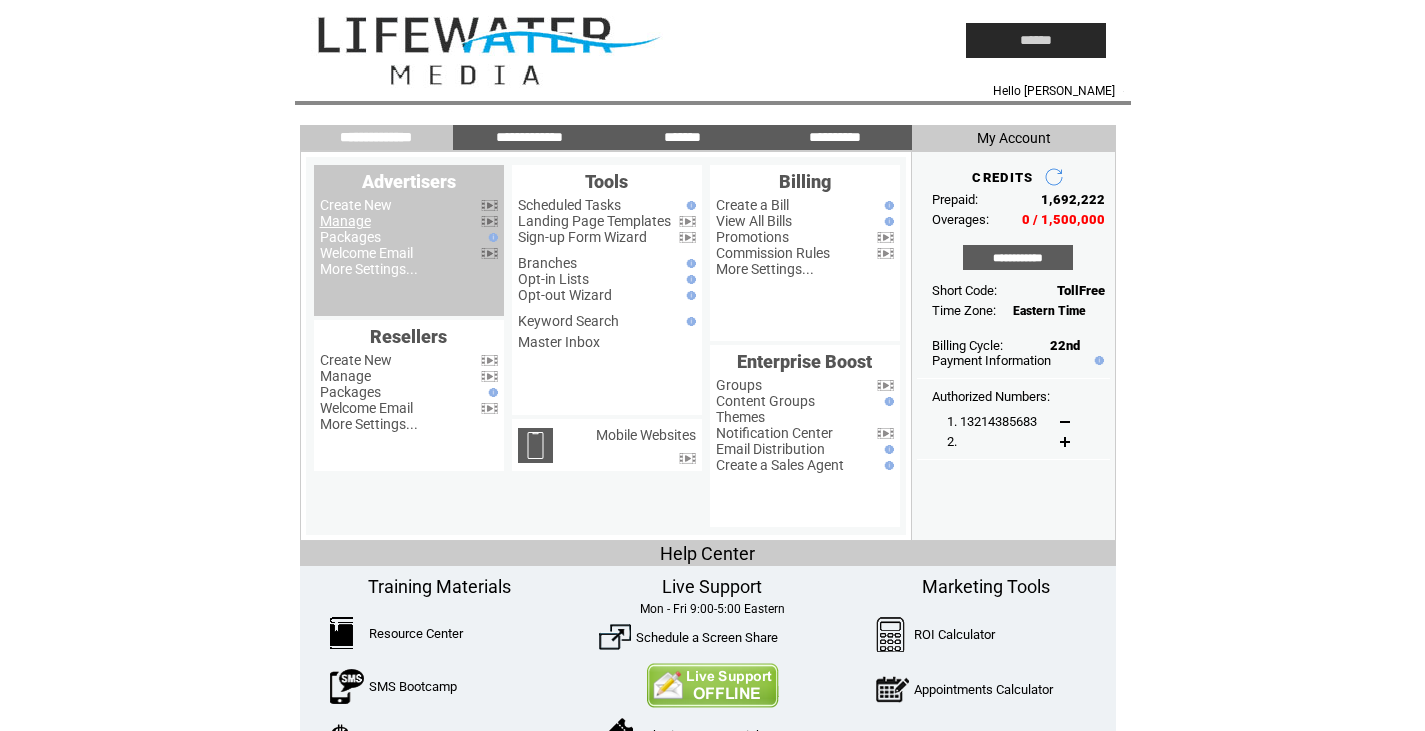 click on "Manage" at bounding box center (345, 221) 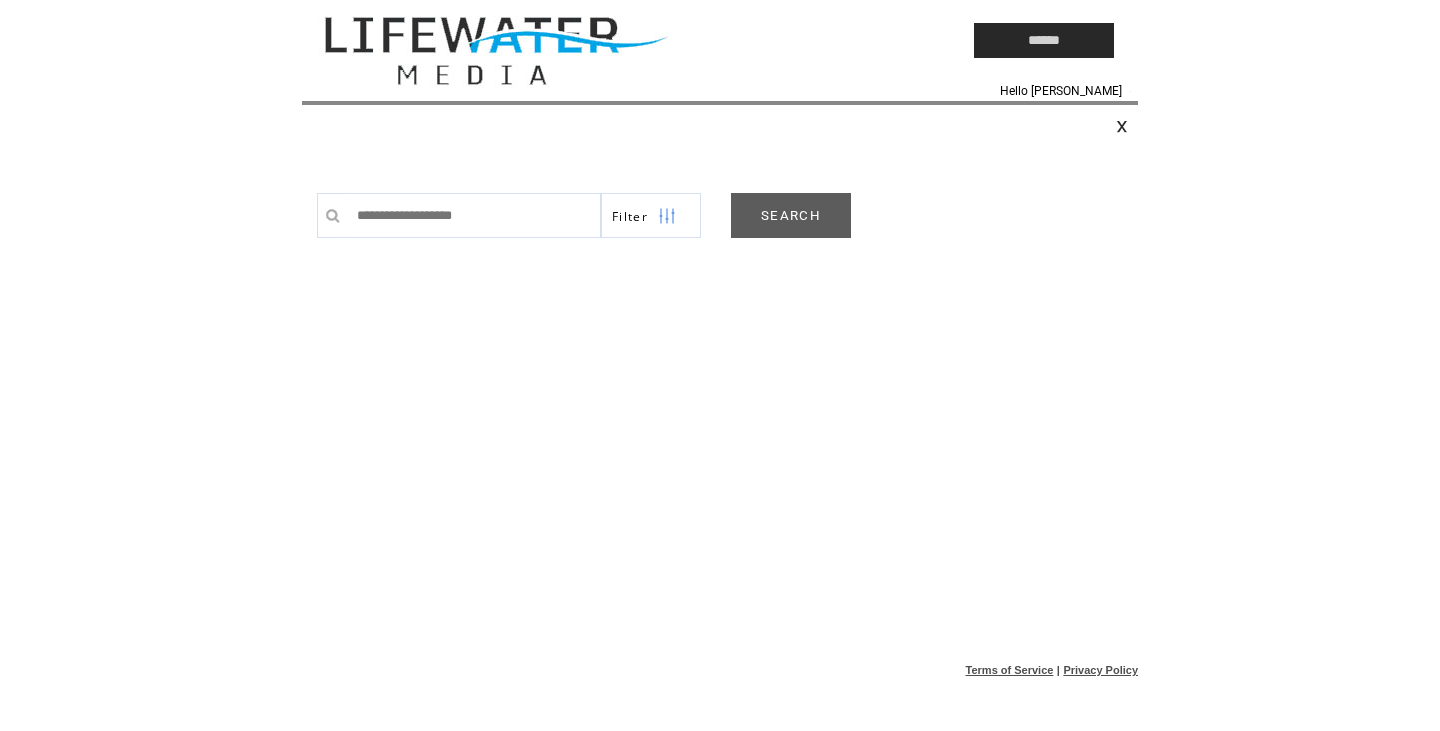 scroll, scrollTop: 0, scrollLeft: 0, axis: both 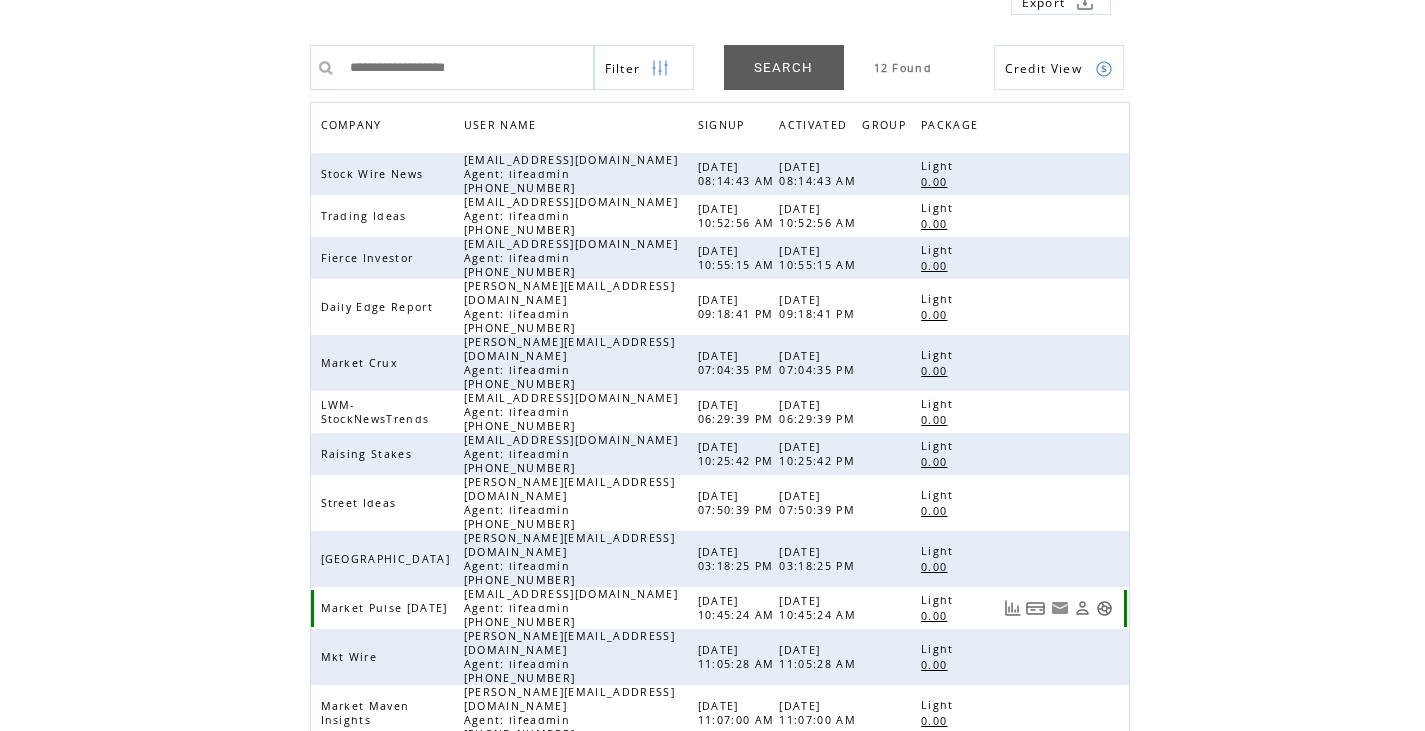 click at bounding box center (1104, 608) 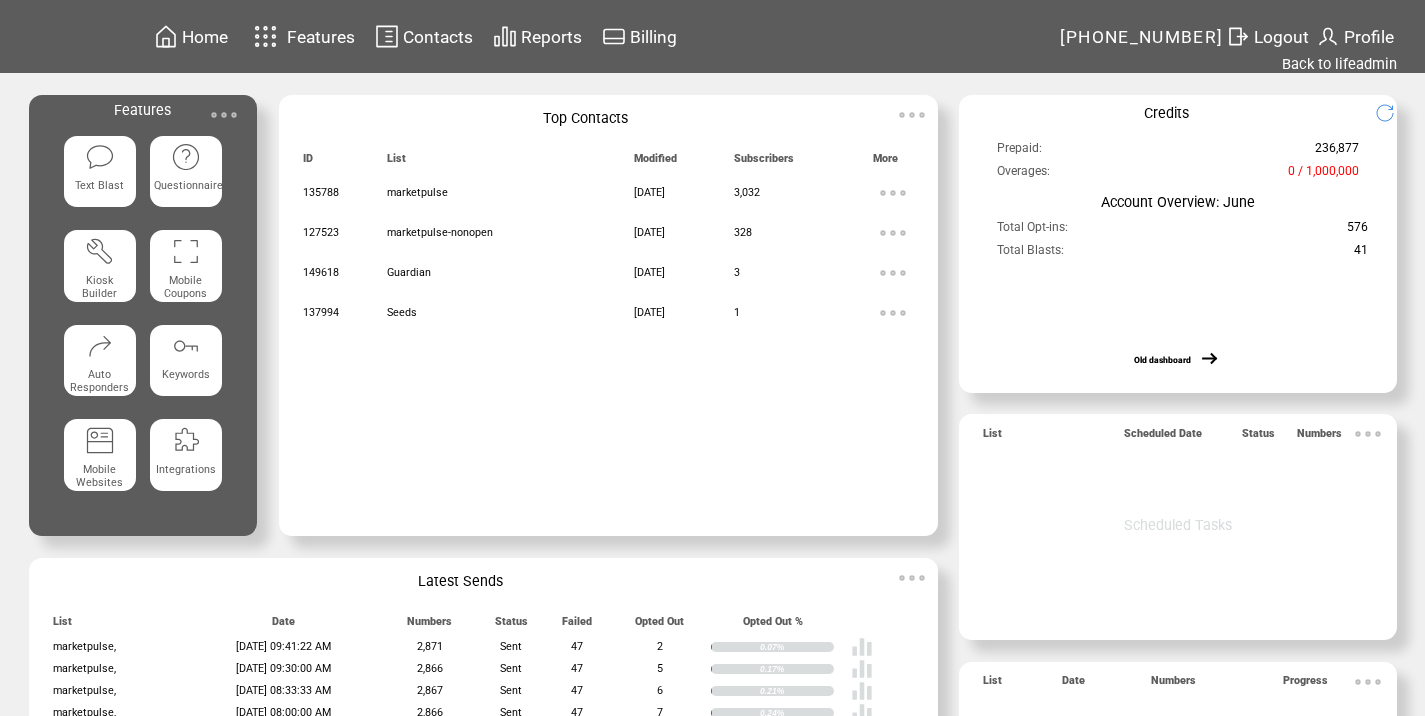 scroll, scrollTop: 0, scrollLeft: 0, axis: both 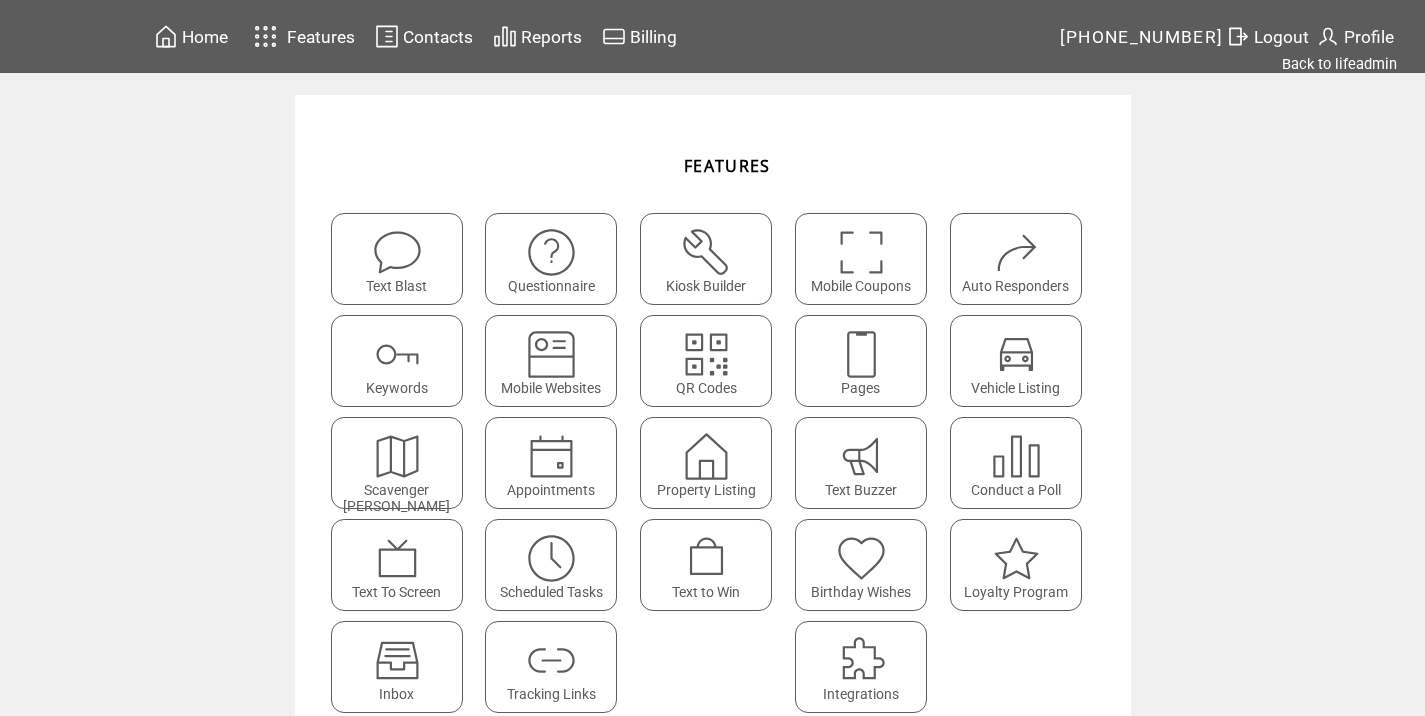 click at bounding box center (551, 660) 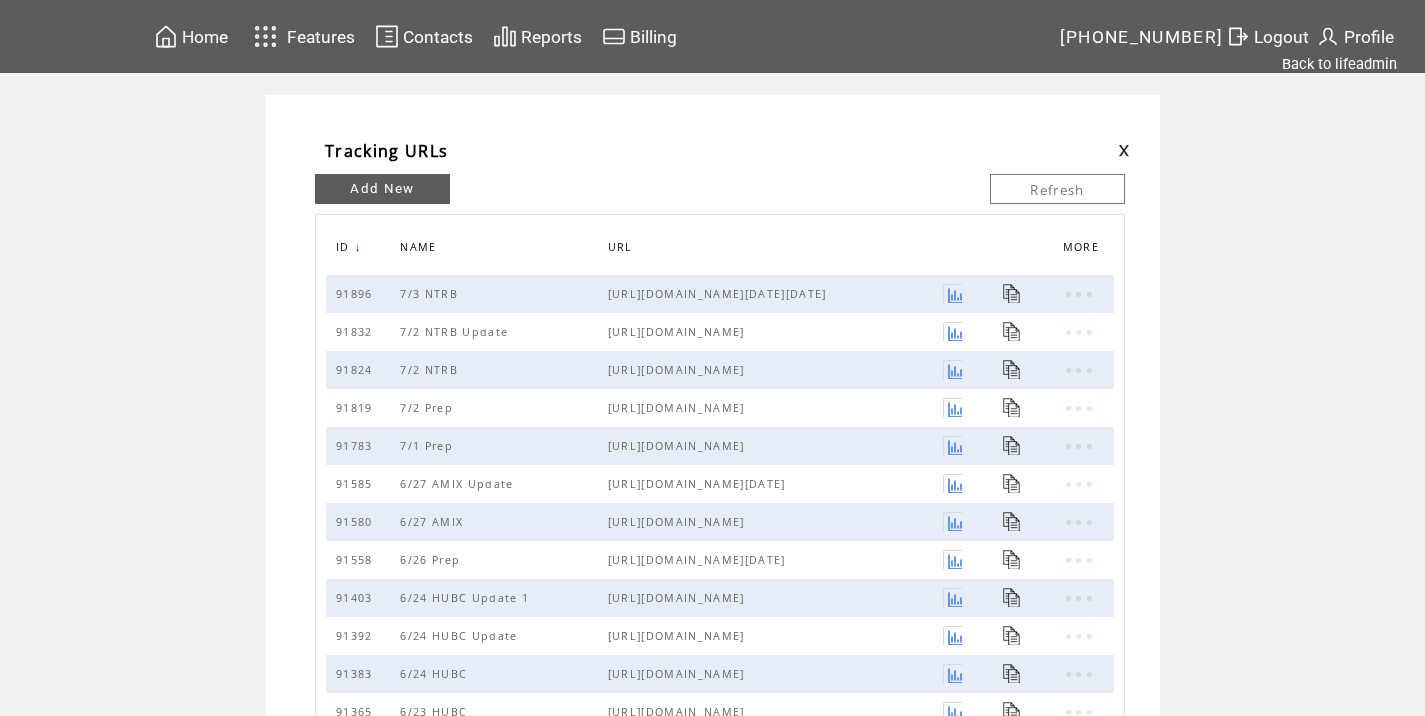 scroll, scrollTop: 0, scrollLeft: 0, axis: both 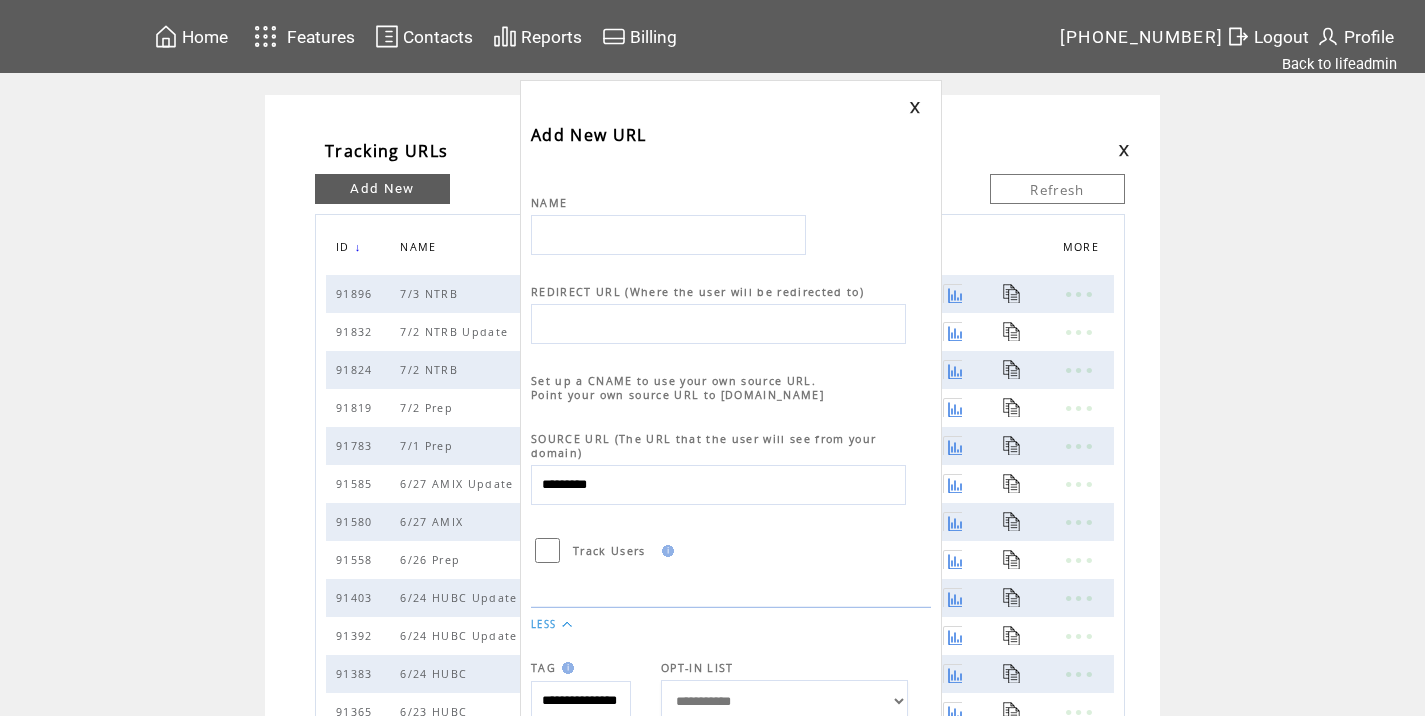 click at bounding box center (668, 235) 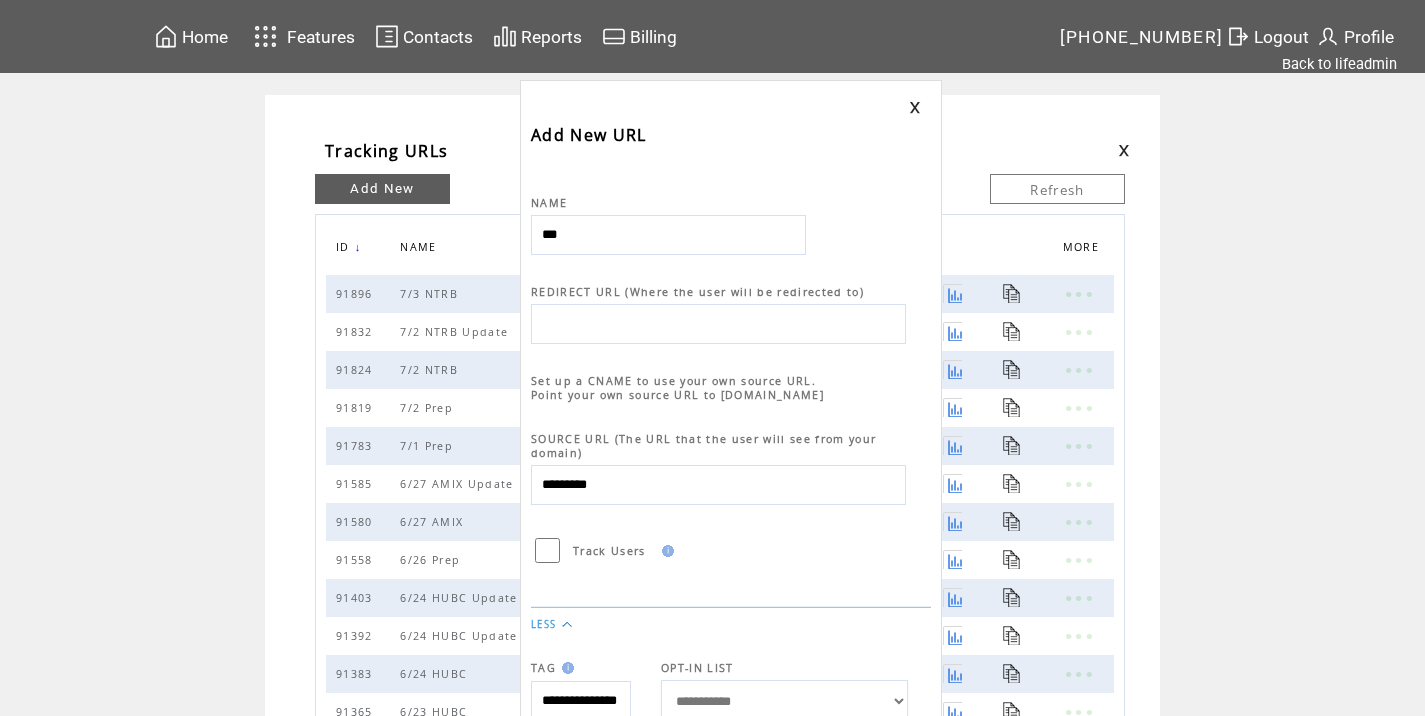 type on "********" 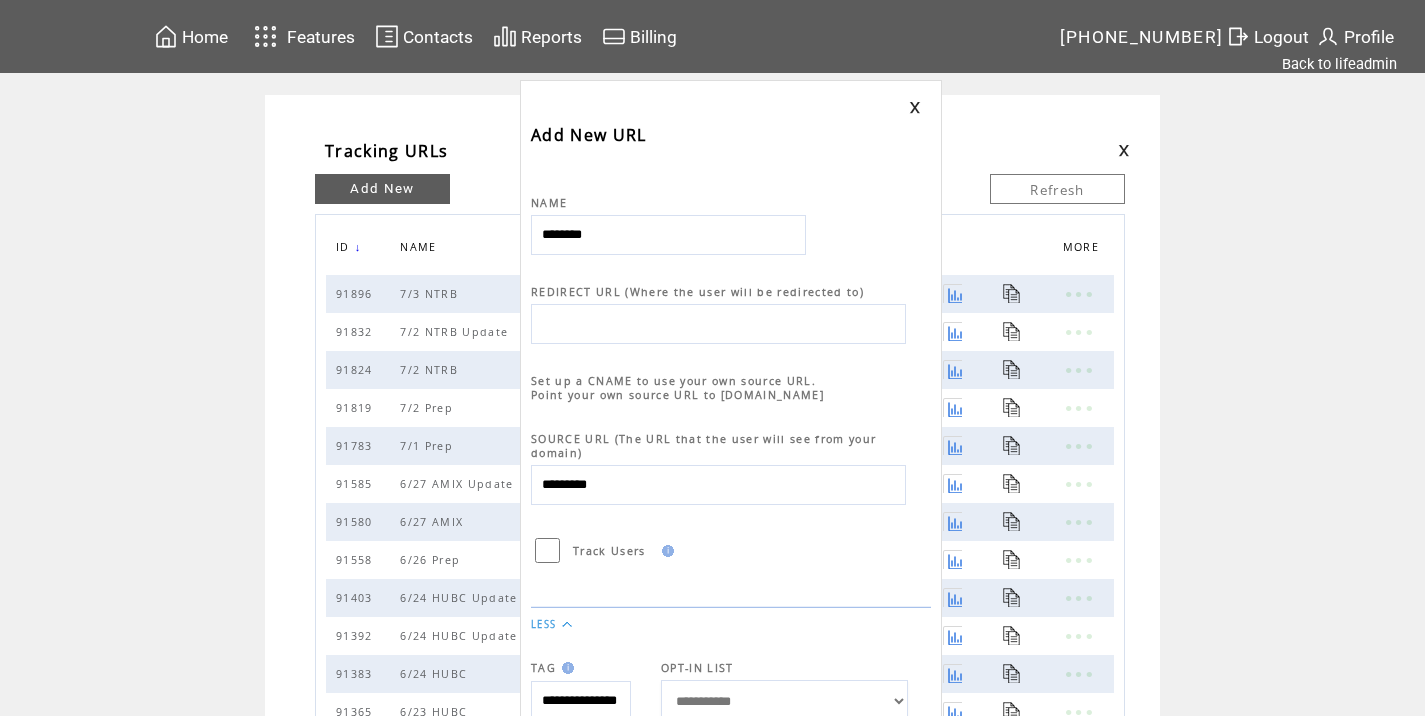 click at bounding box center (718, 324) 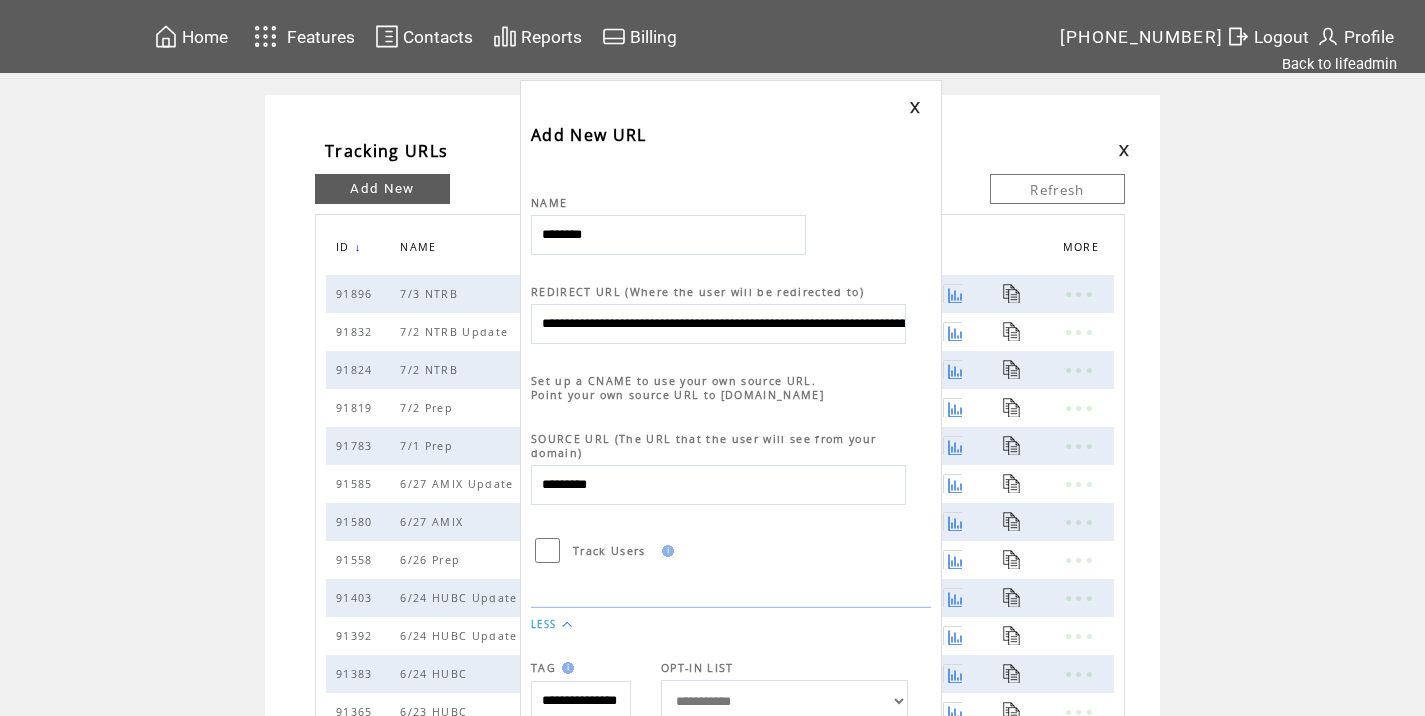 scroll, scrollTop: 0, scrollLeft: 905, axis: horizontal 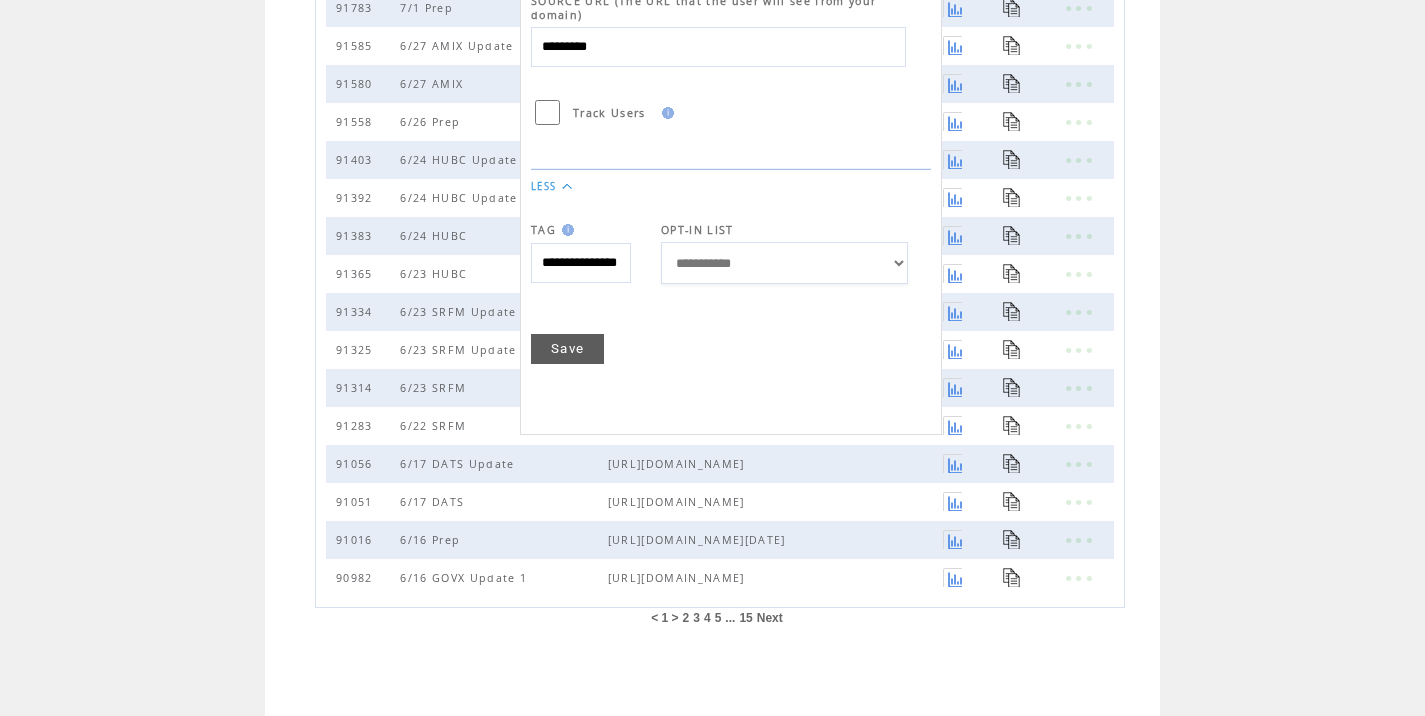 type on "**********" 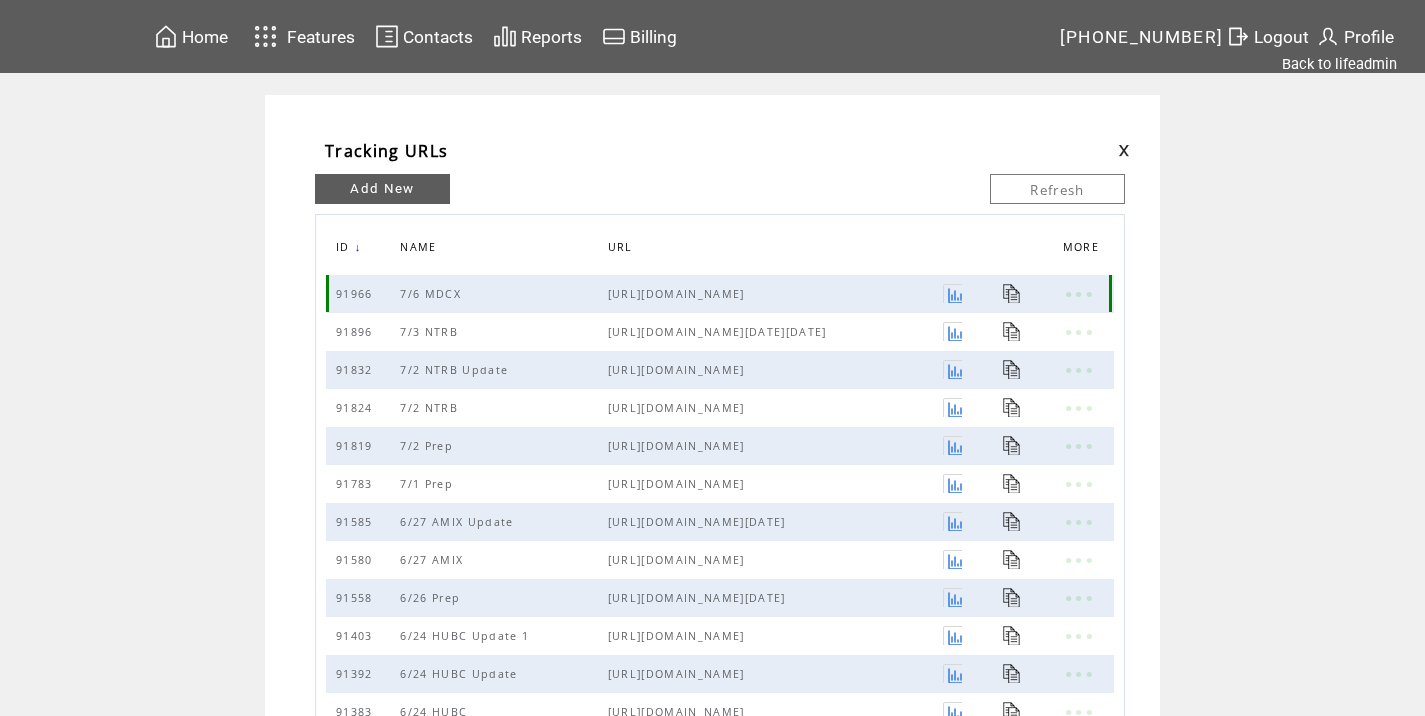 click at bounding box center [1012, 293] 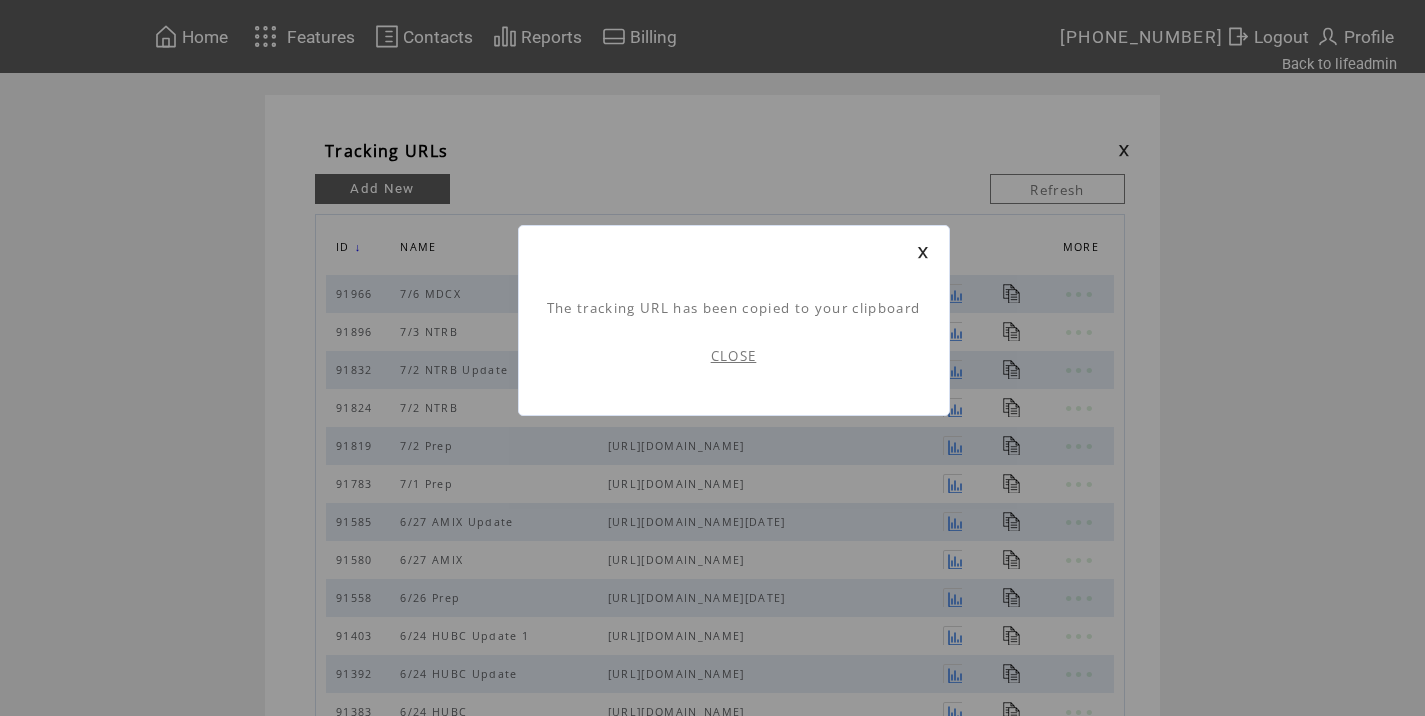 scroll, scrollTop: 1, scrollLeft: 0, axis: vertical 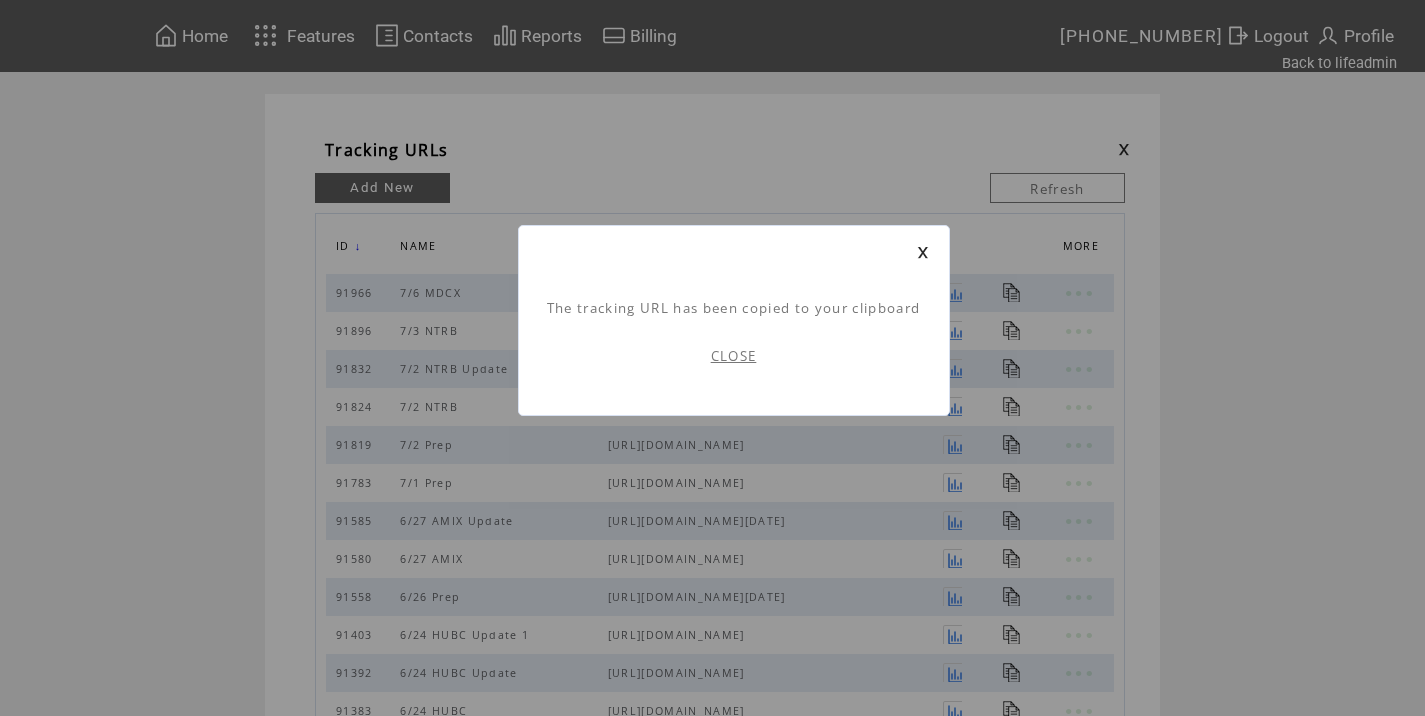 click on "CLOSE" at bounding box center [734, 356] 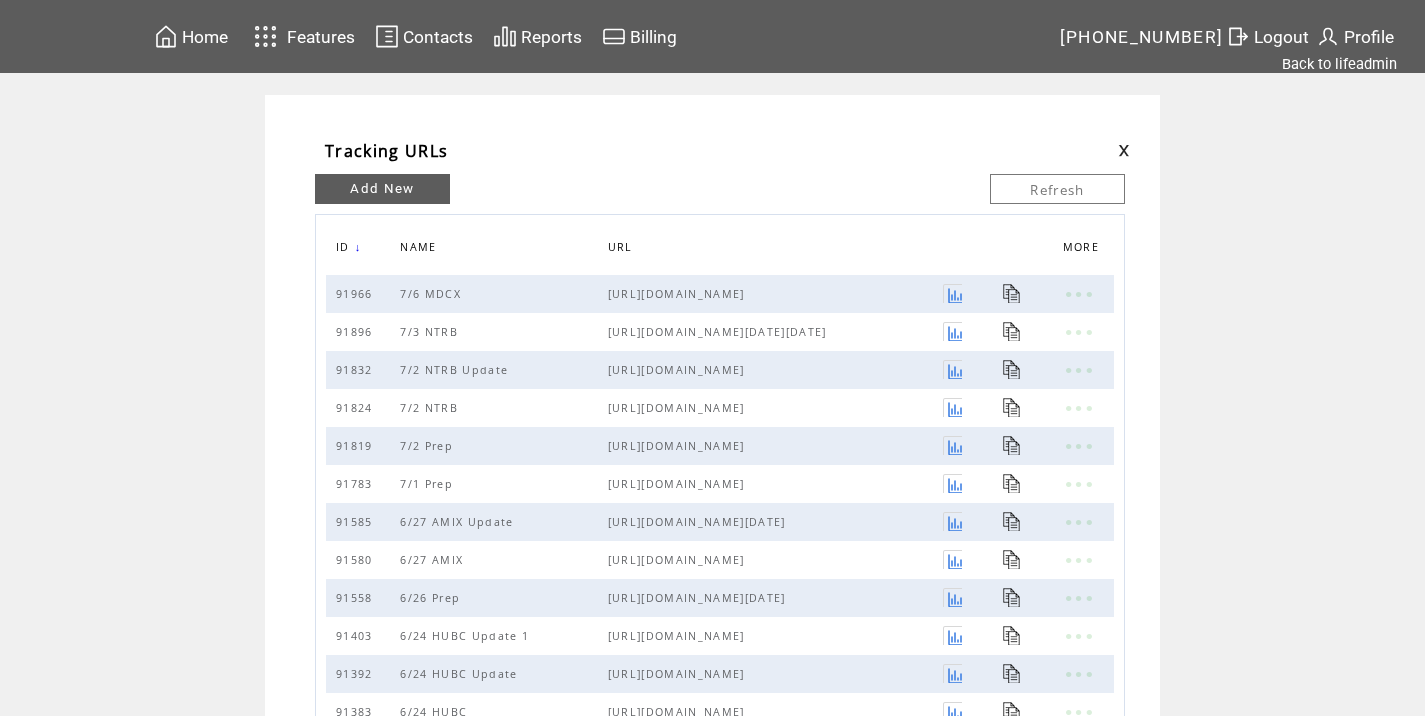 click at bounding box center (1109, 151) 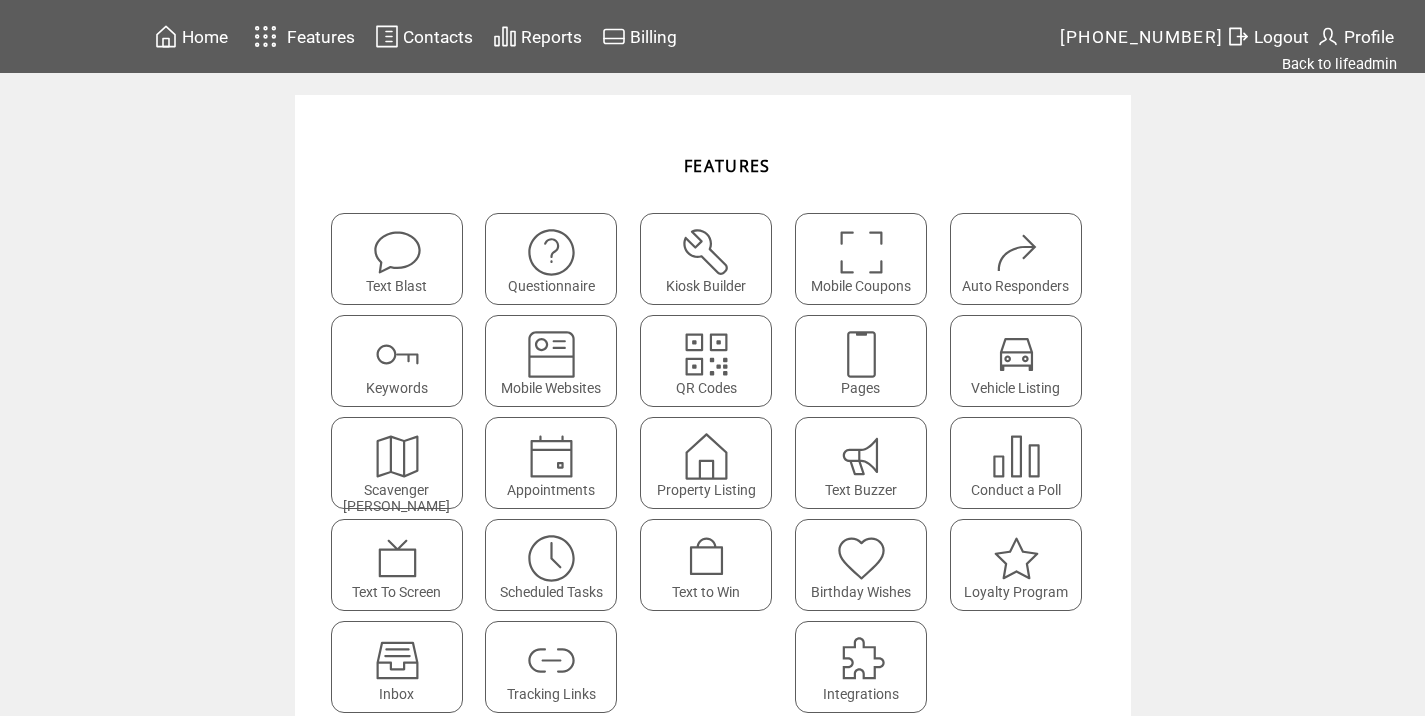 scroll, scrollTop: 0, scrollLeft: 0, axis: both 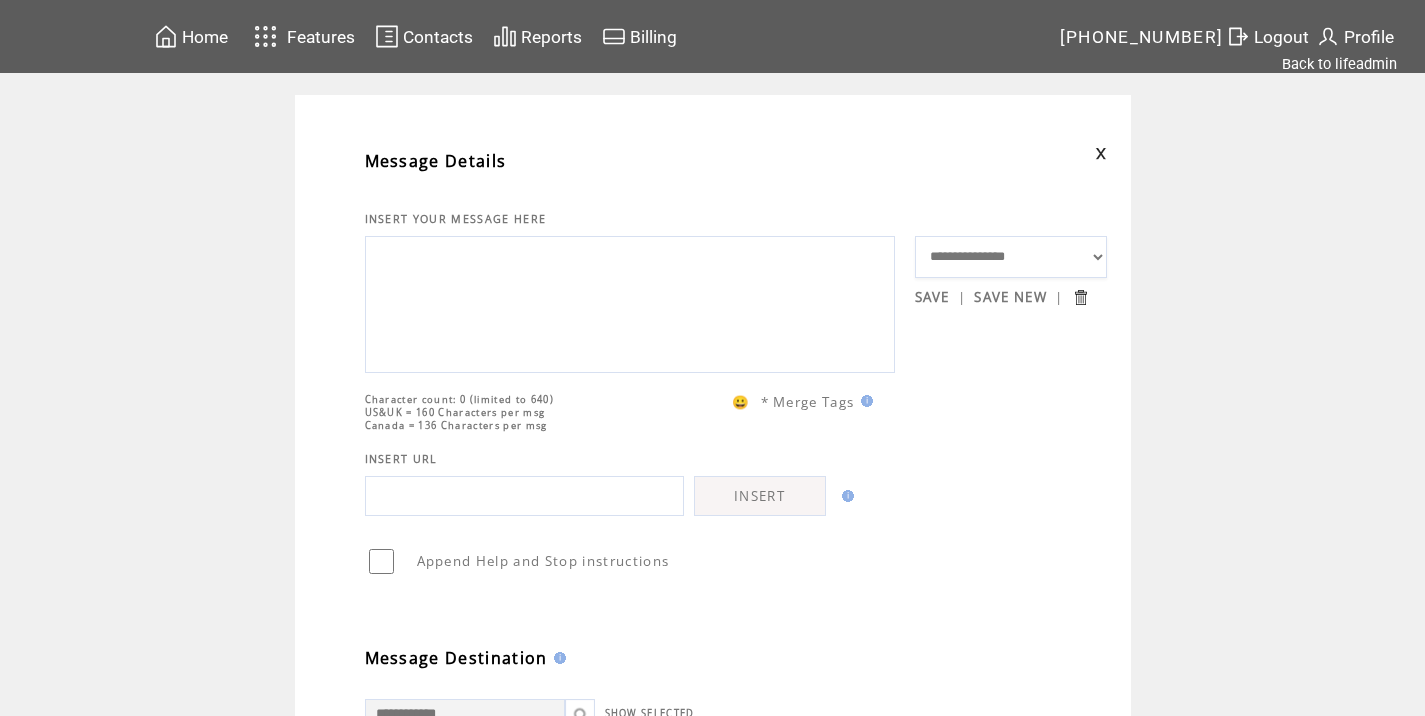 click at bounding box center (630, 302) 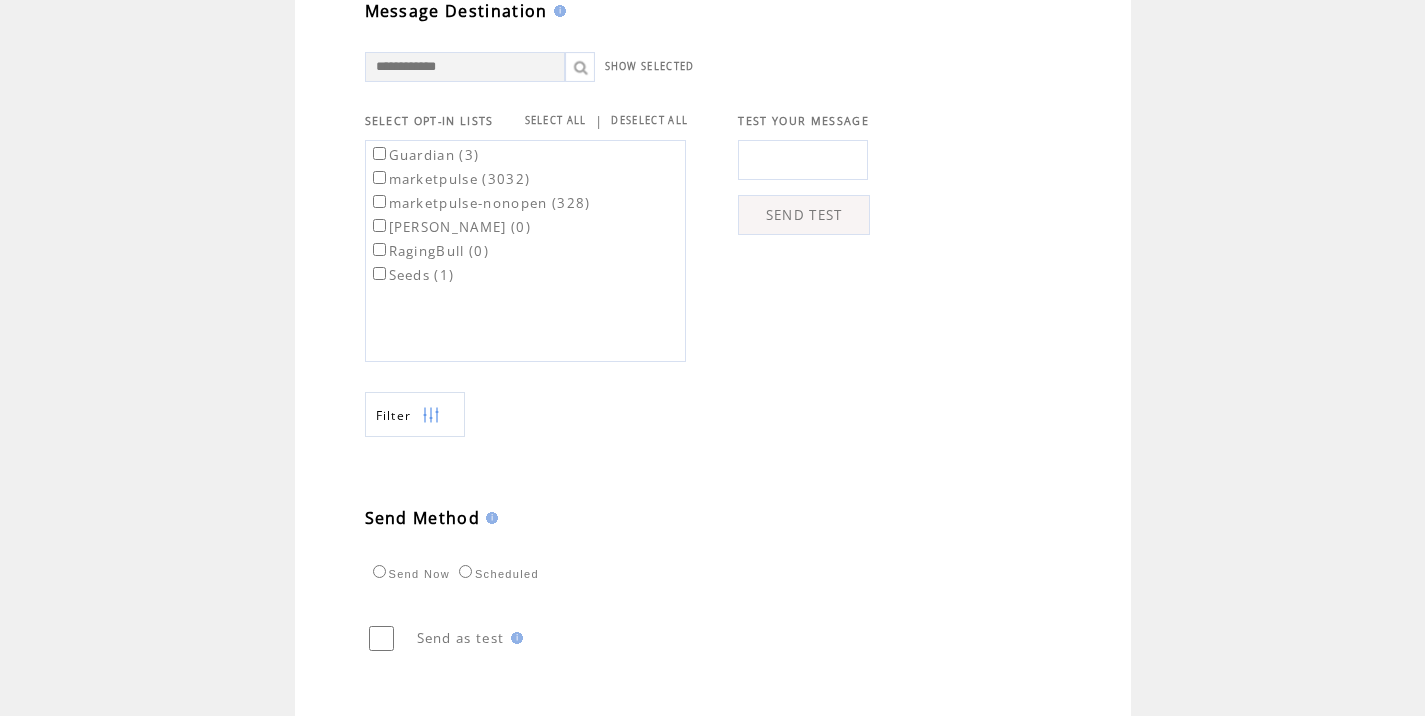 scroll, scrollTop: 669, scrollLeft: 0, axis: vertical 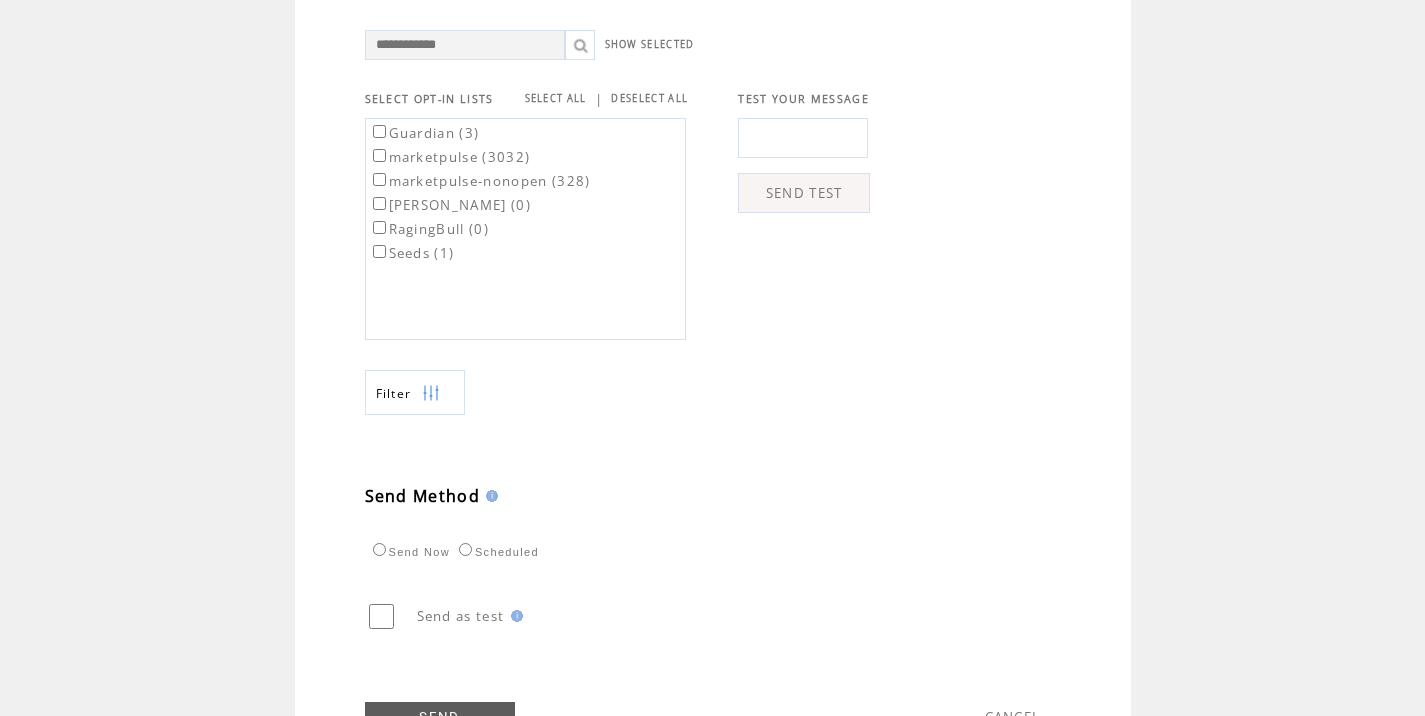 type on "**********" 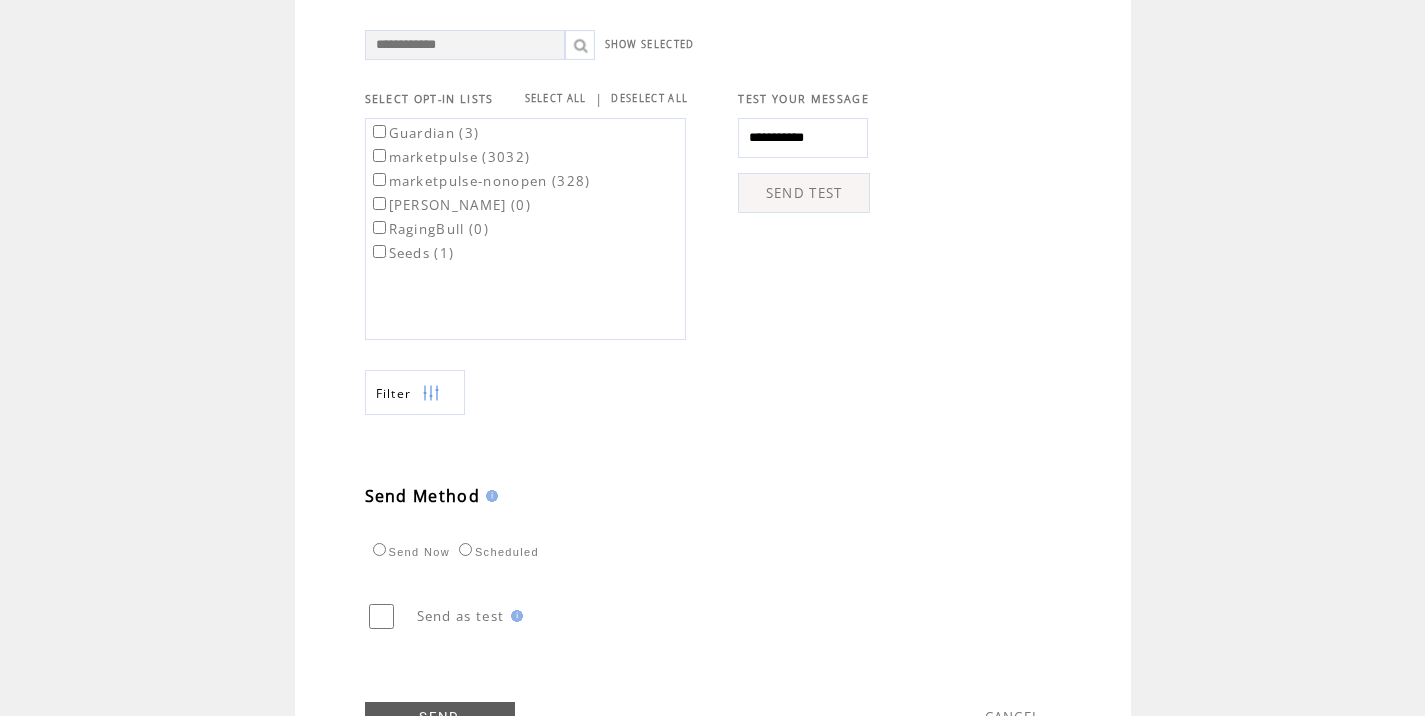 click on "SEND TEST" at bounding box center [804, 193] 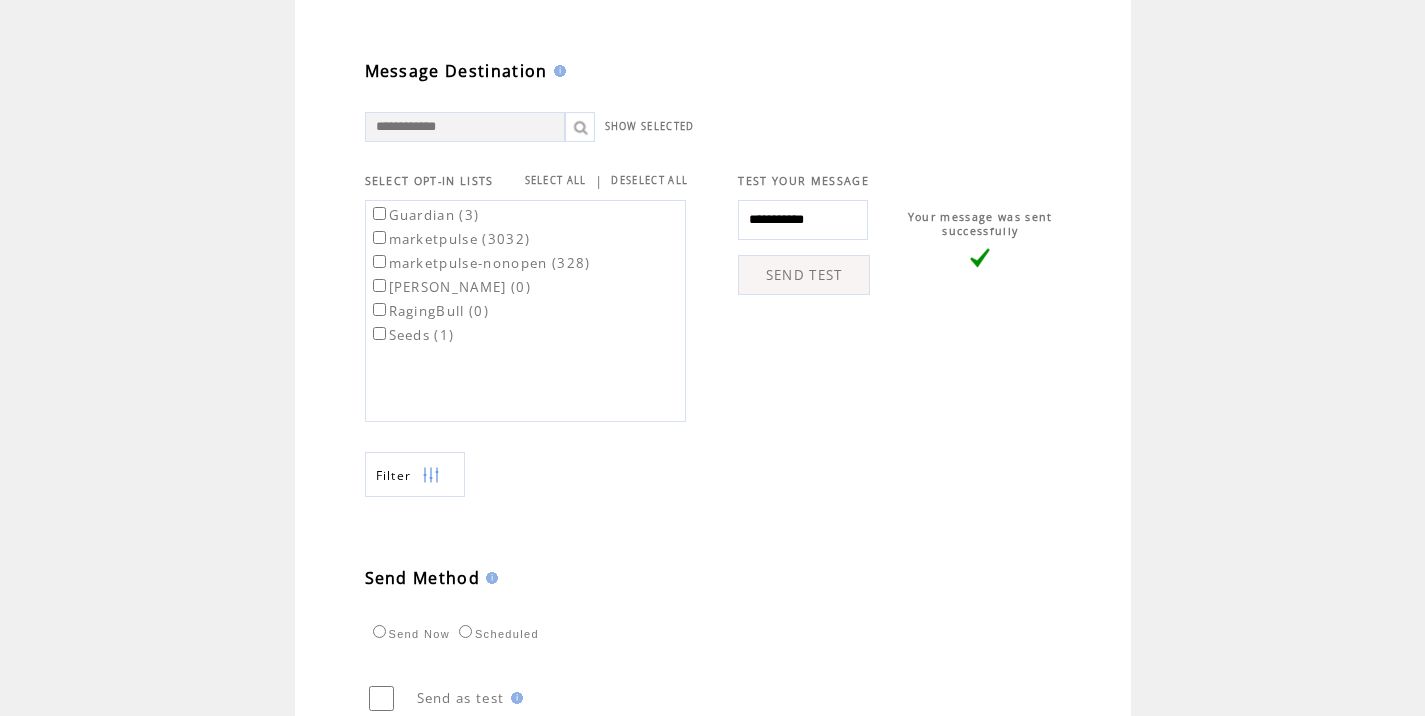 scroll, scrollTop: 652, scrollLeft: 0, axis: vertical 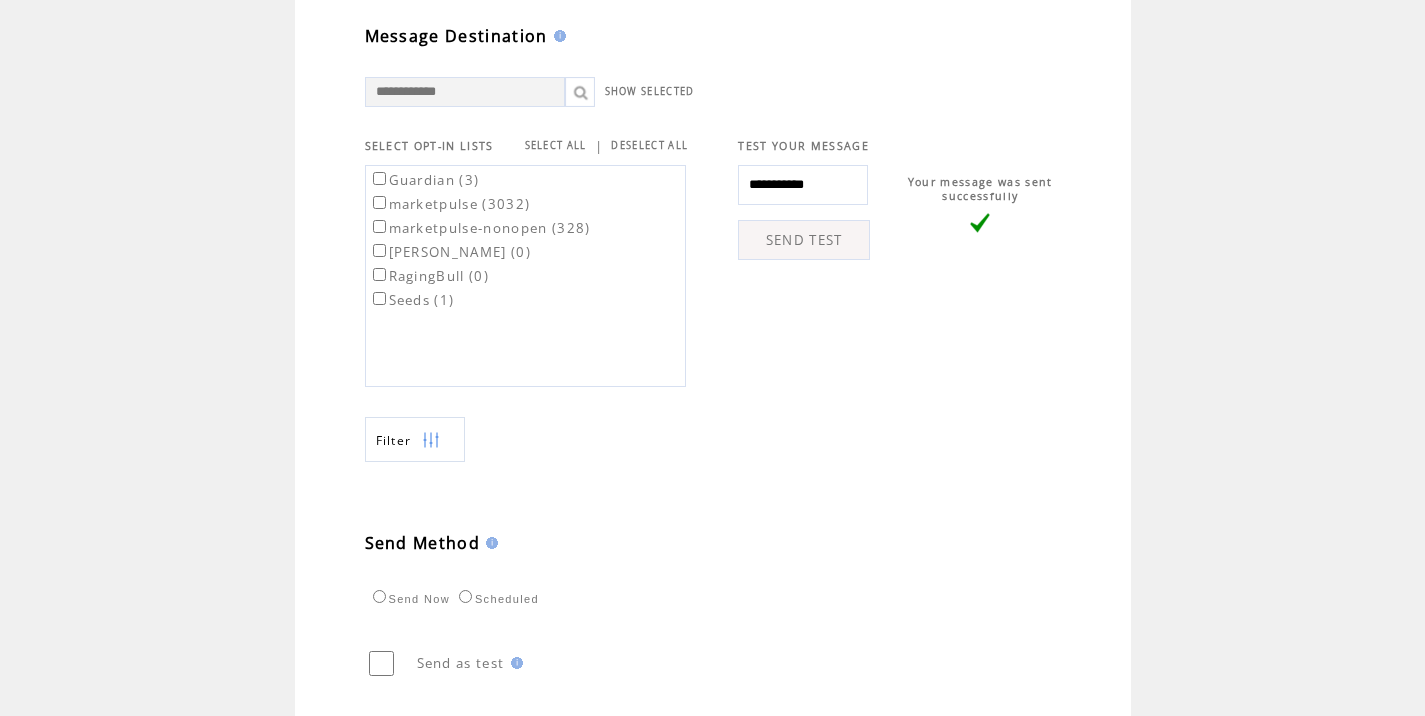click on "marketpulse (3032)" at bounding box center [450, 204] 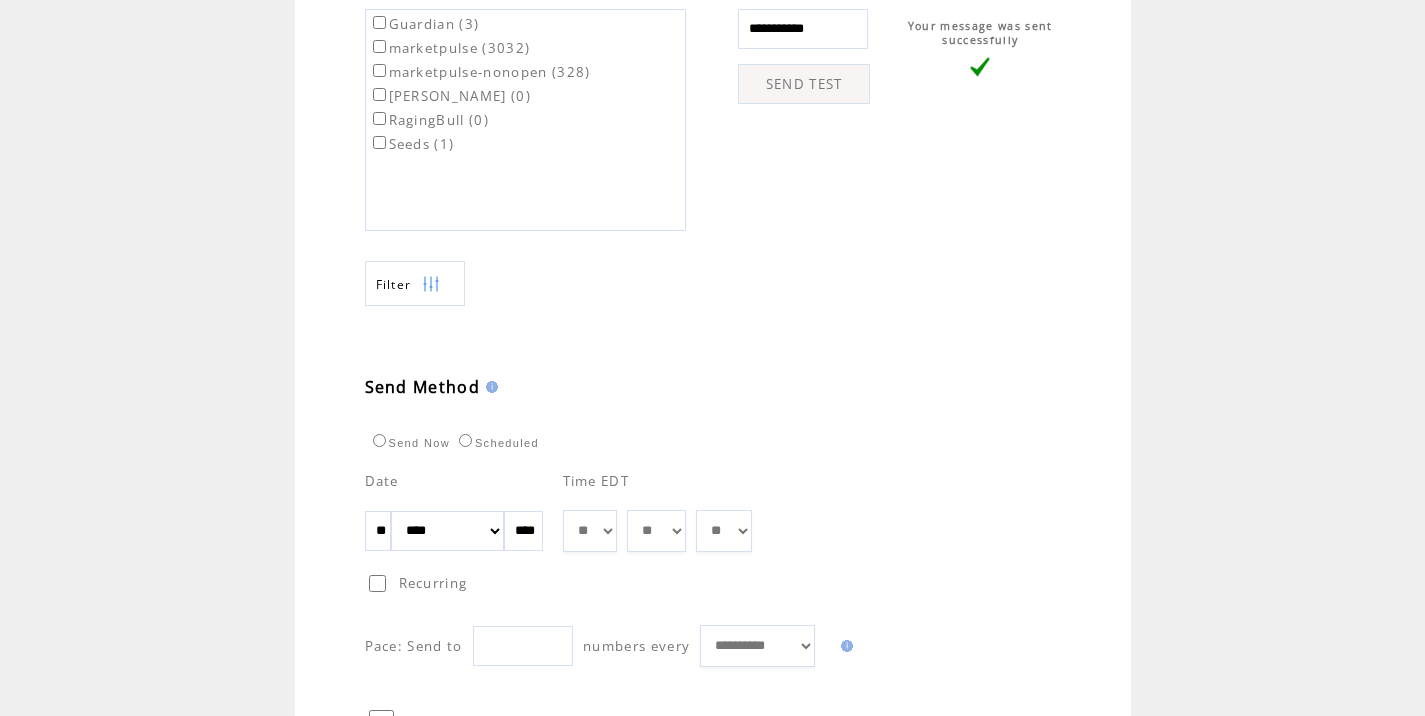 scroll, scrollTop: 813, scrollLeft: 0, axis: vertical 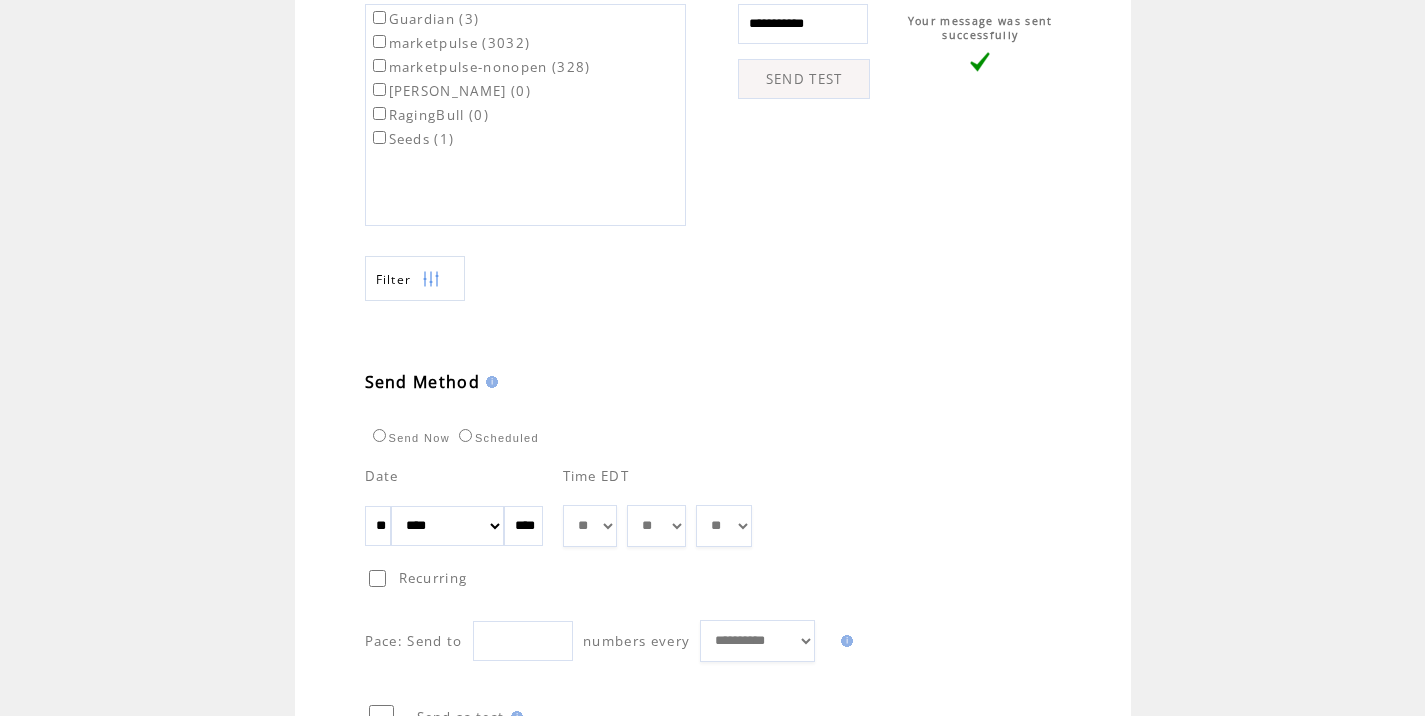 click on "** 	 ** 	 ** 	 ** 	 ** 	 ** 	 ** 	 ** 	 ** 	 ** 	 ** 	 ** 	 **" at bounding box center (590, 526) 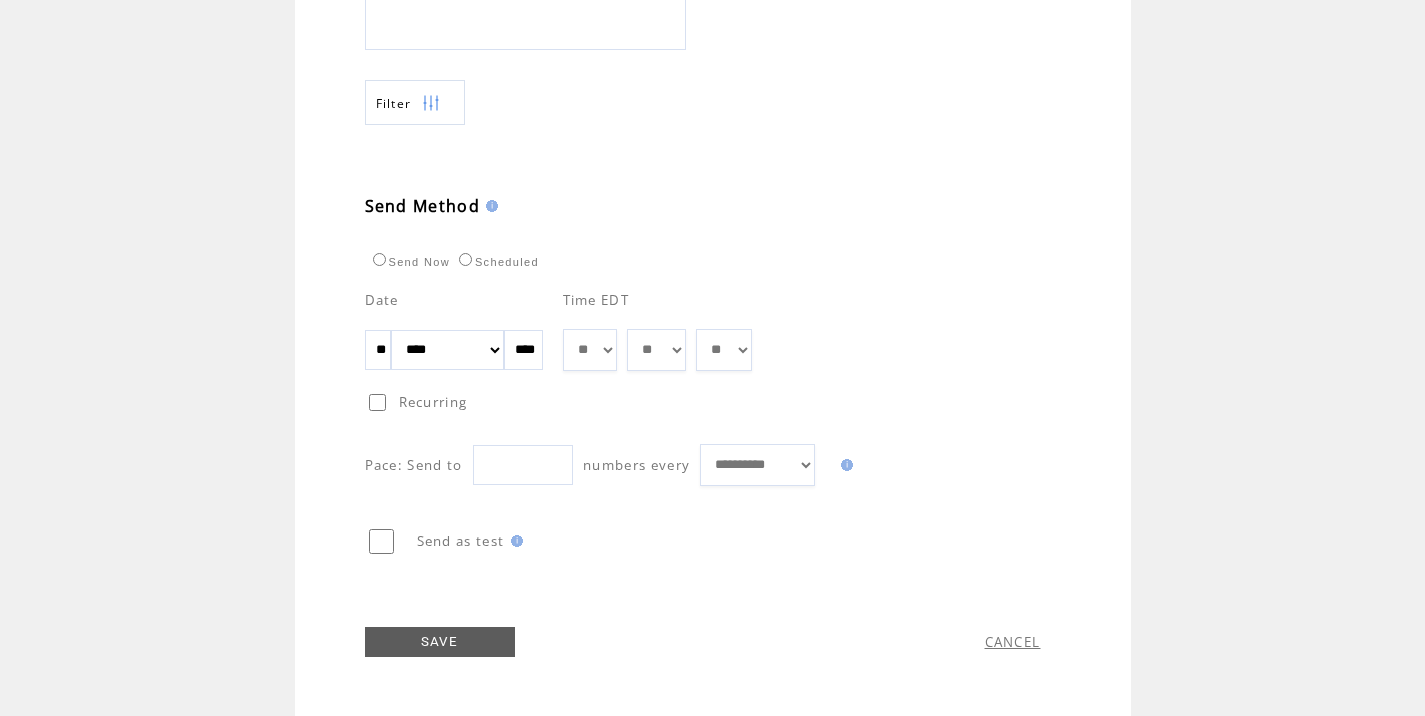 click on "SAVE" at bounding box center [440, 642] 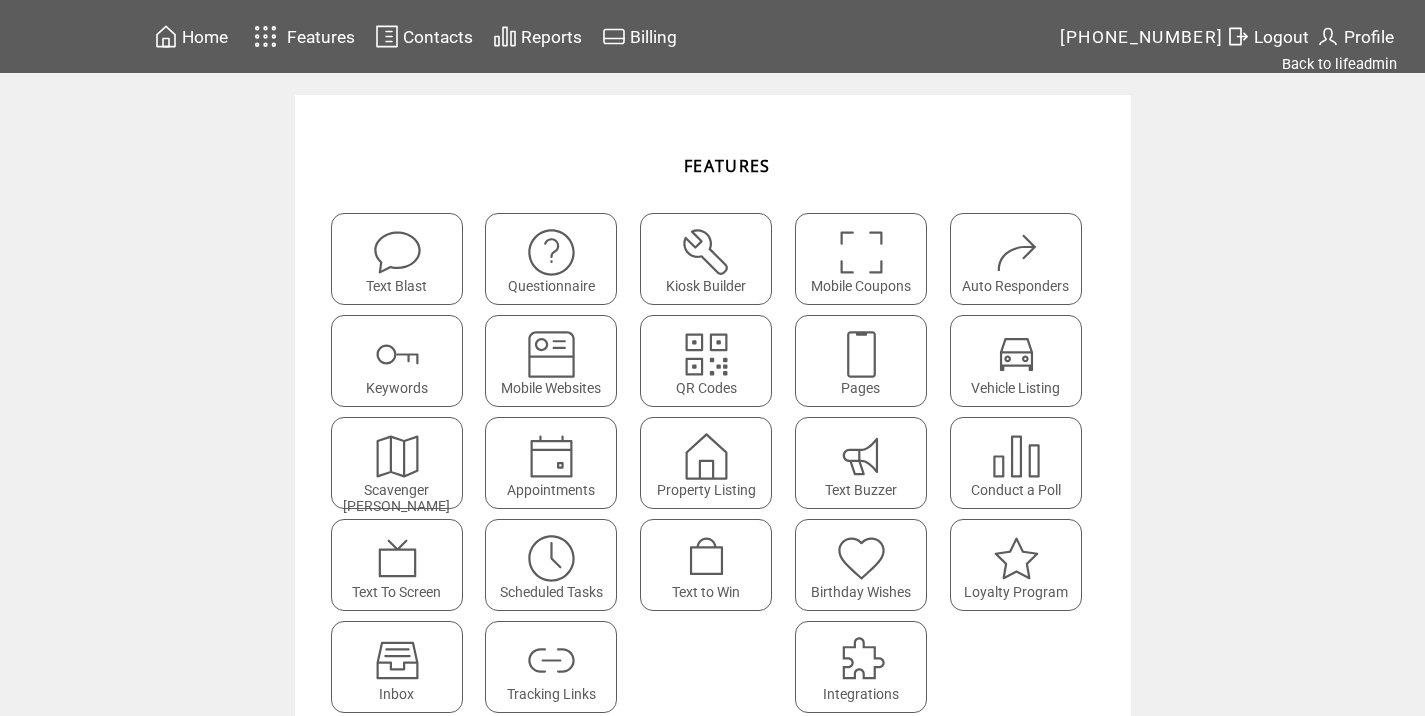 scroll, scrollTop: 0, scrollLeft: 0, axis: both 